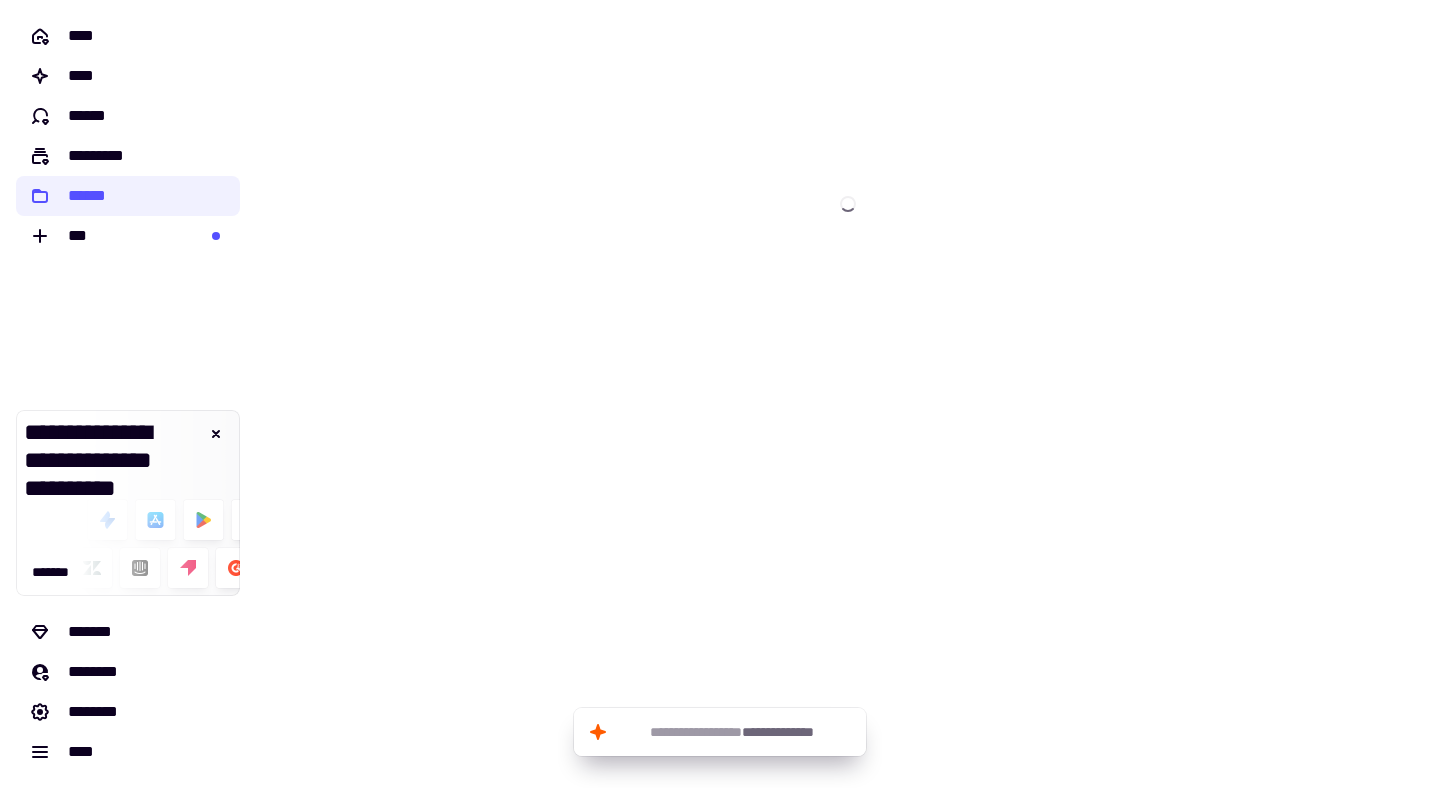 scroll, scrollTop: 0, scrollLeft: 0, axis: both 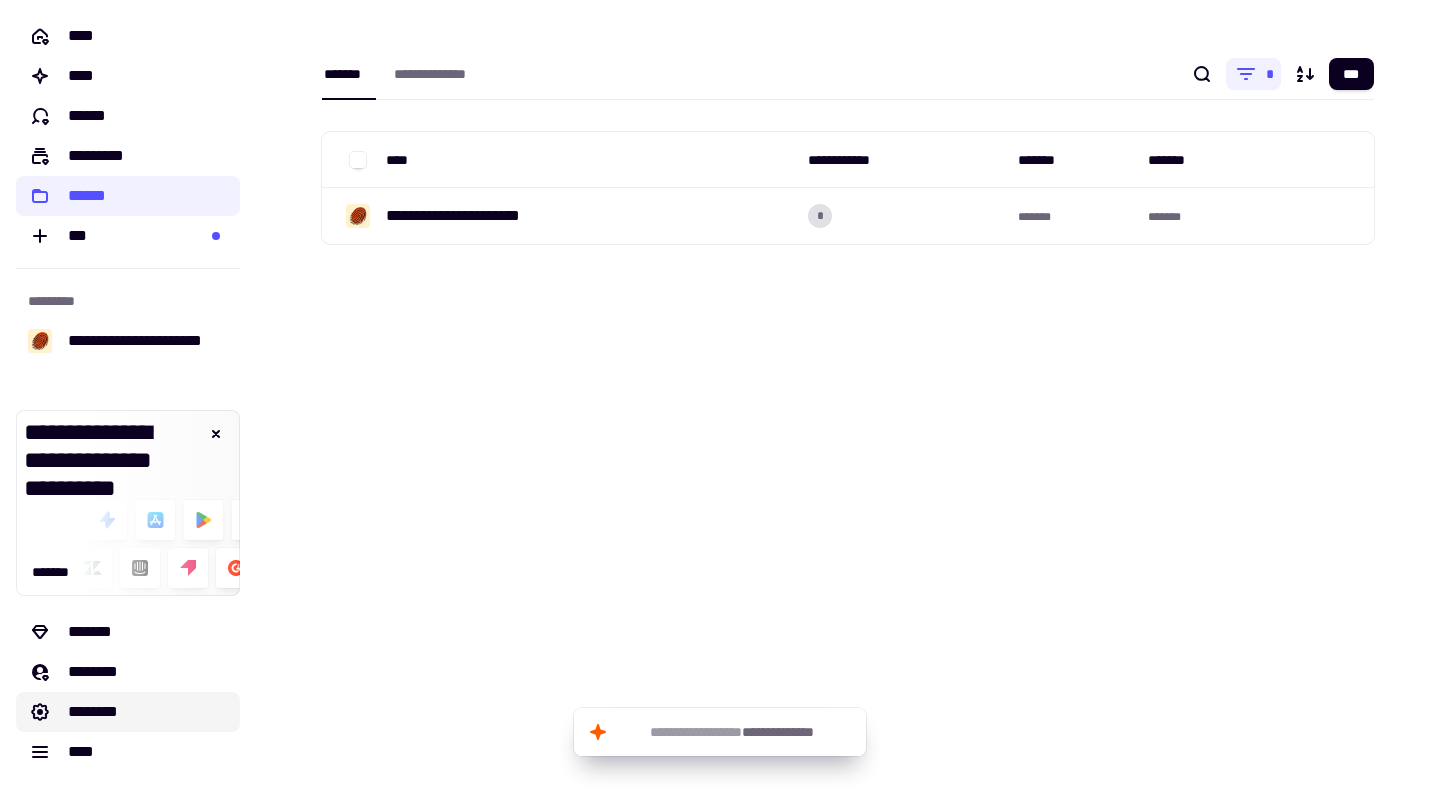 click on "********" 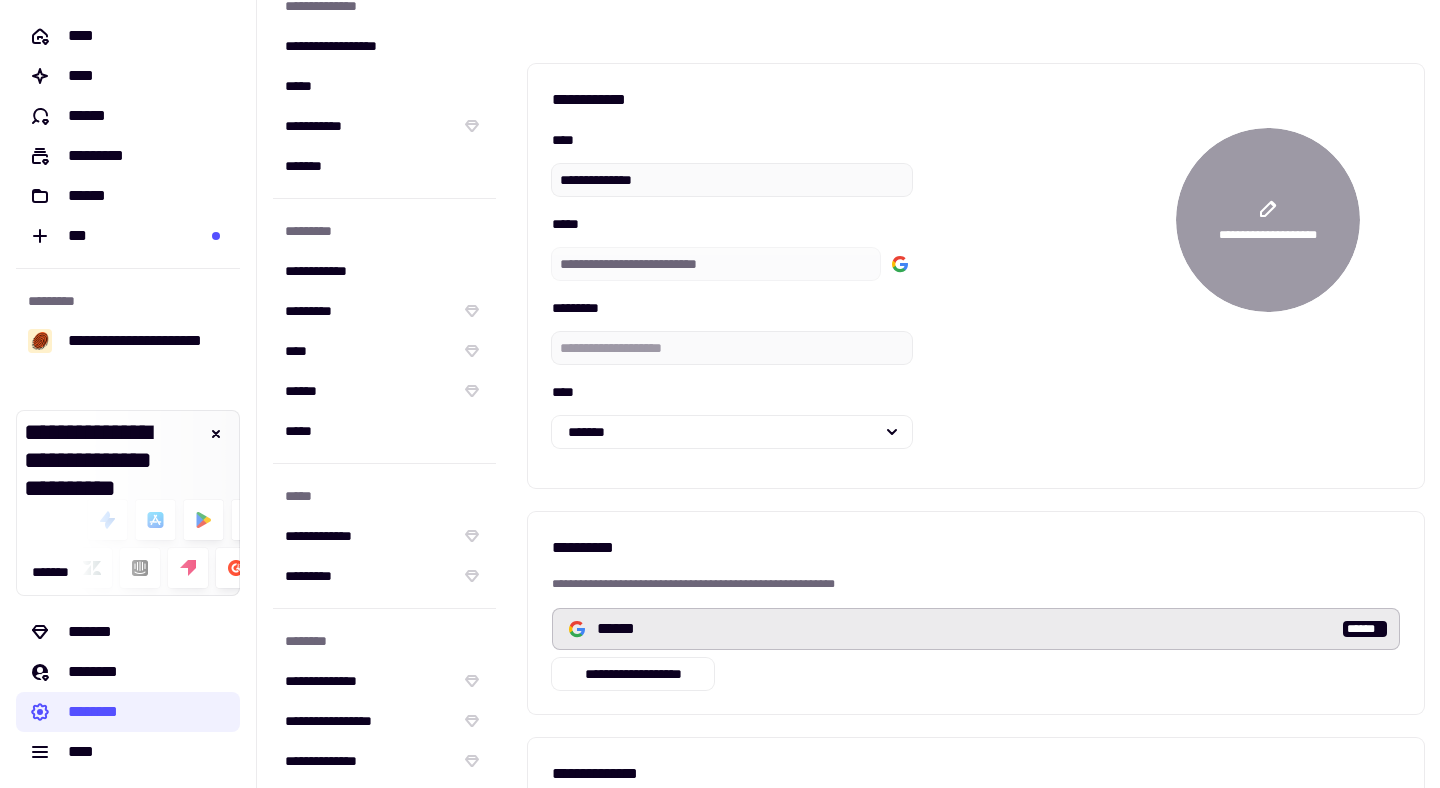 scroll, scrollTop: 171, scrollLeft: 0, axis: vertical 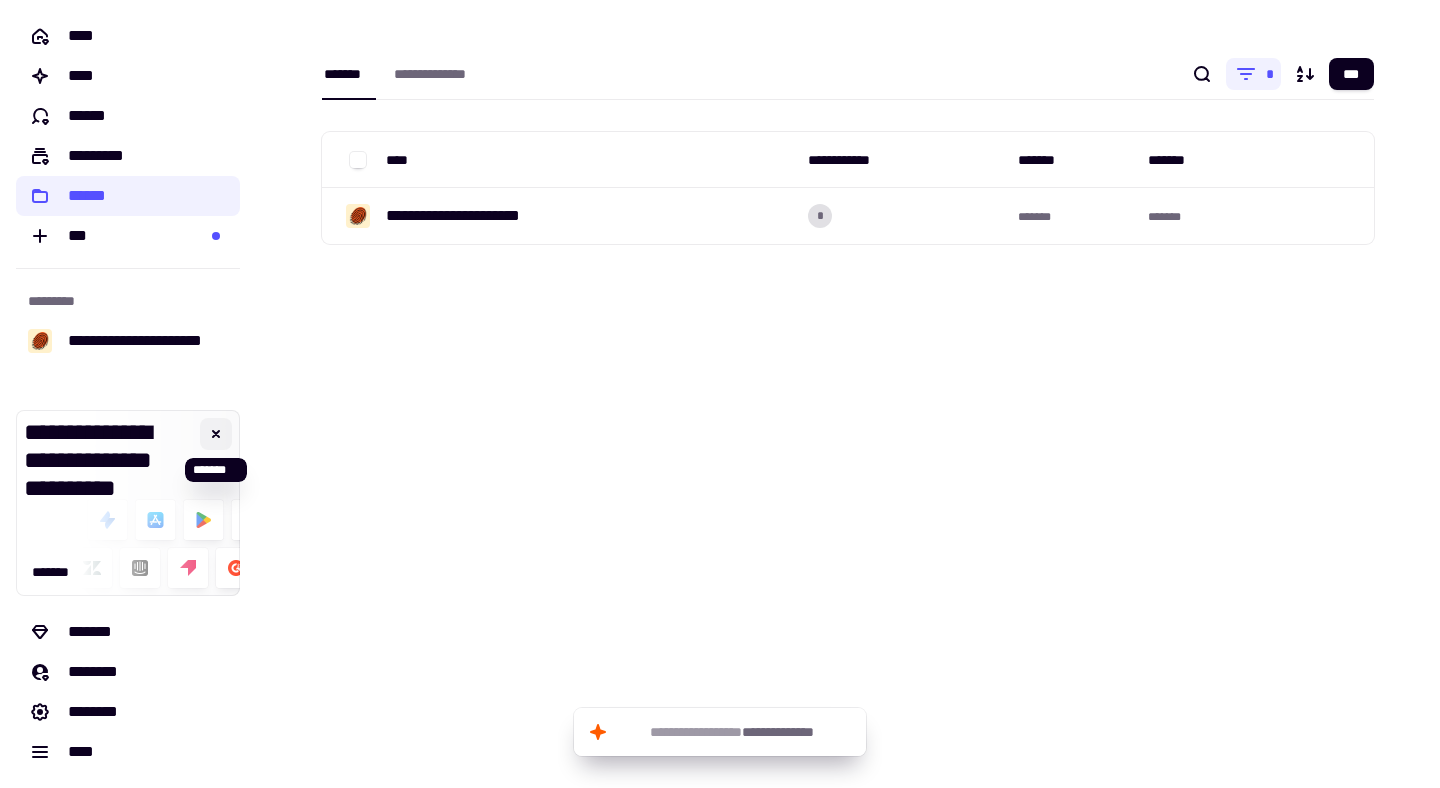 click 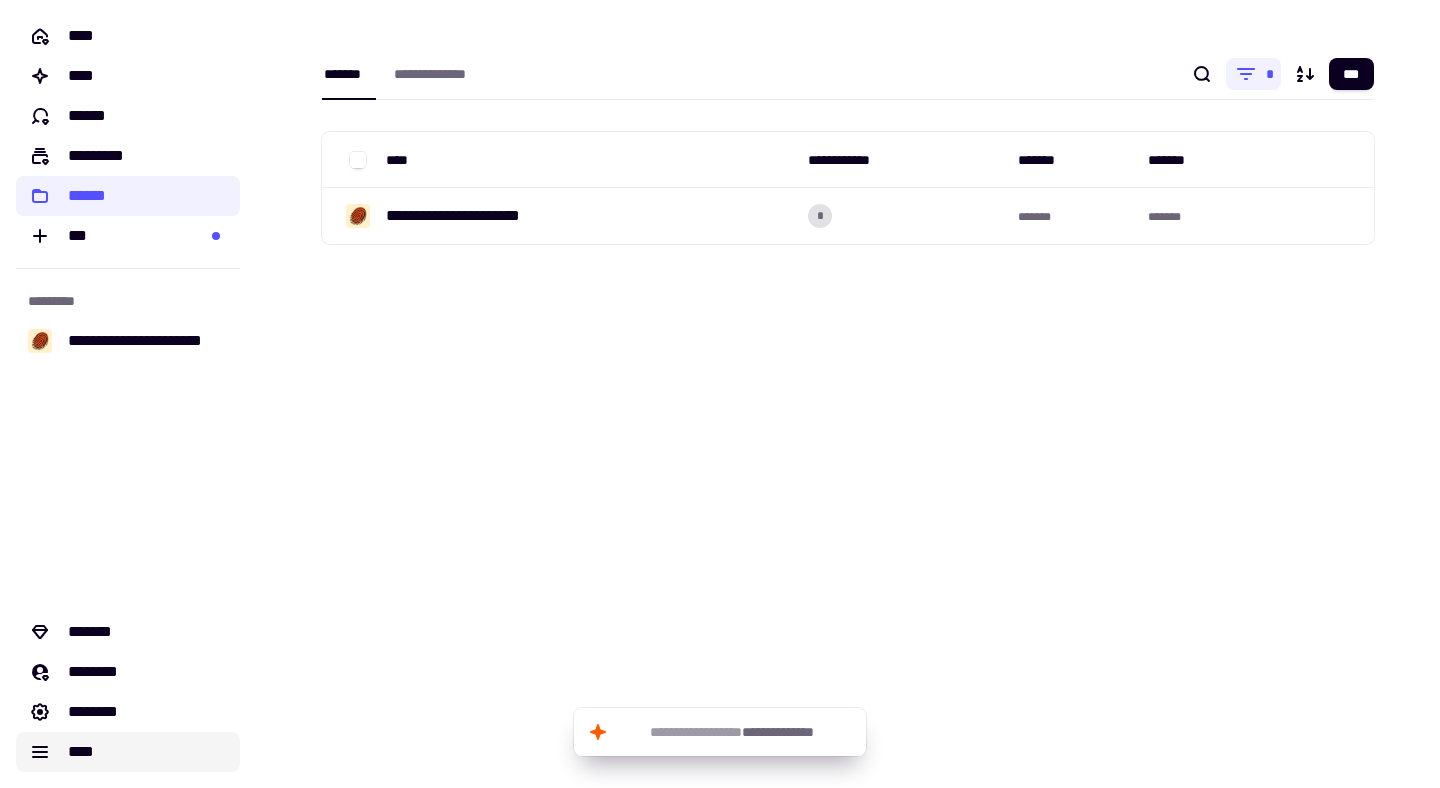 click on "****" 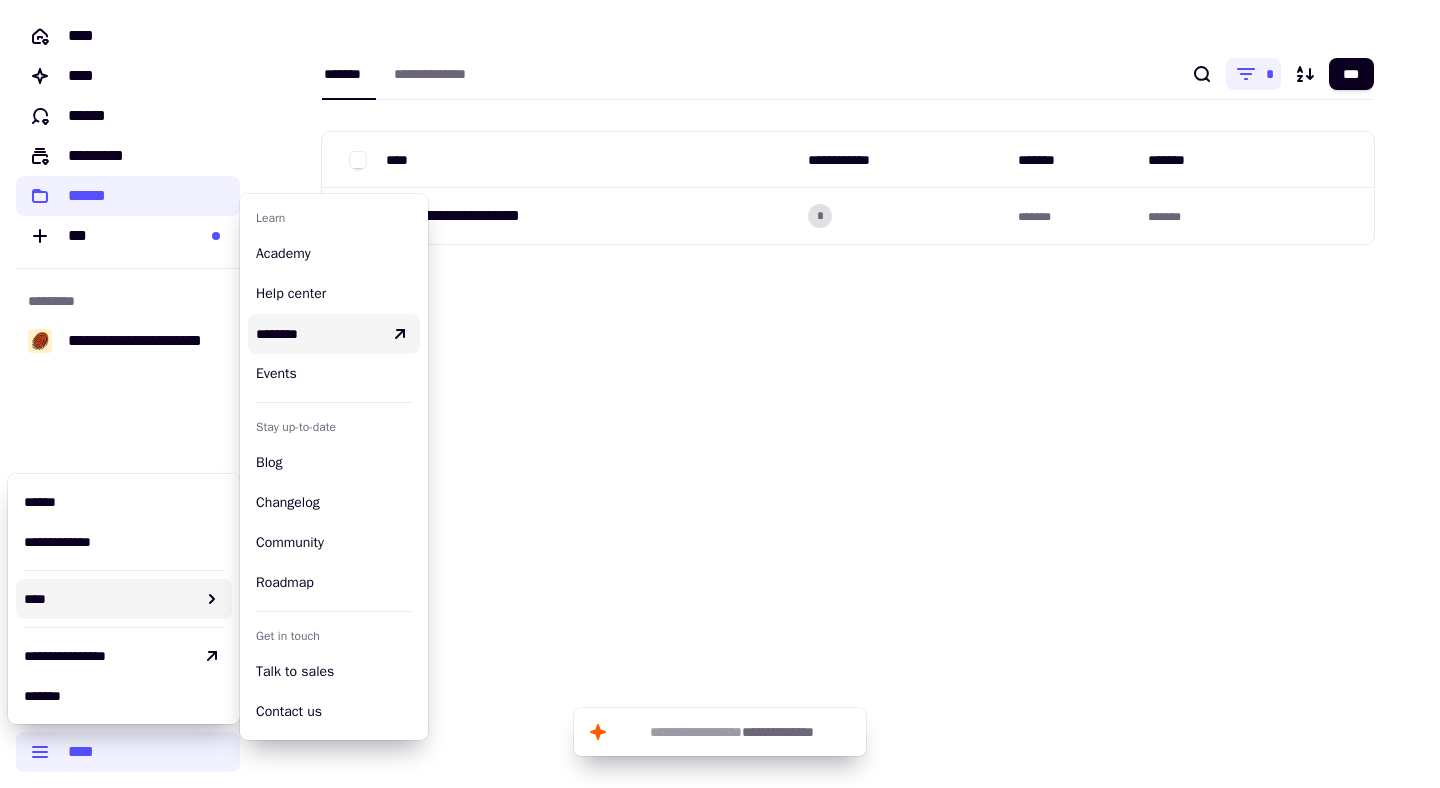click on "[FIRST] [LAST] [STREET] [CITY] [STATE] [ZIP]" at bounding box center (848, 394) 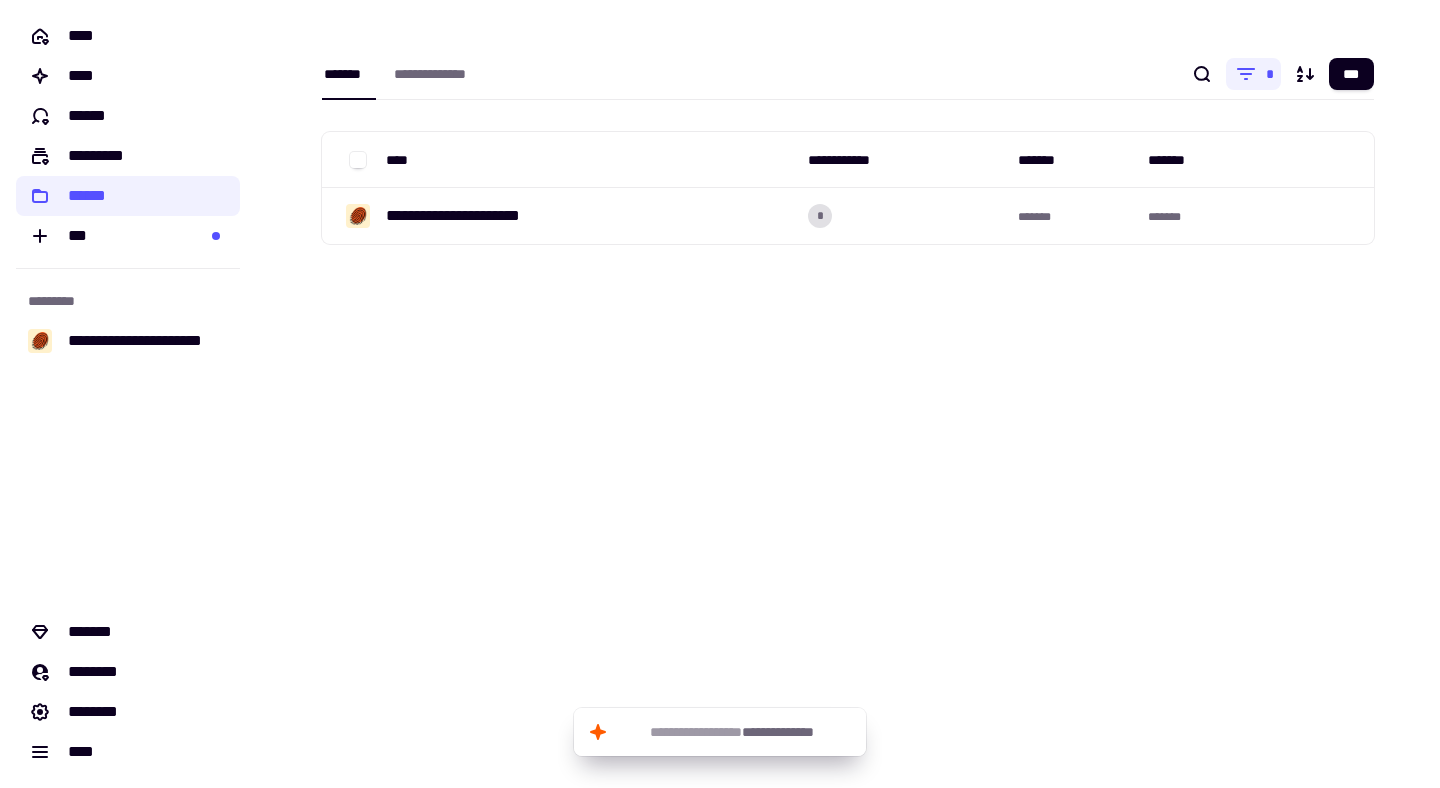 click on "[FIRST] [LAST] [STREET] [CITY] [STATE] [ZIP]" at bounding box center (848, 394) 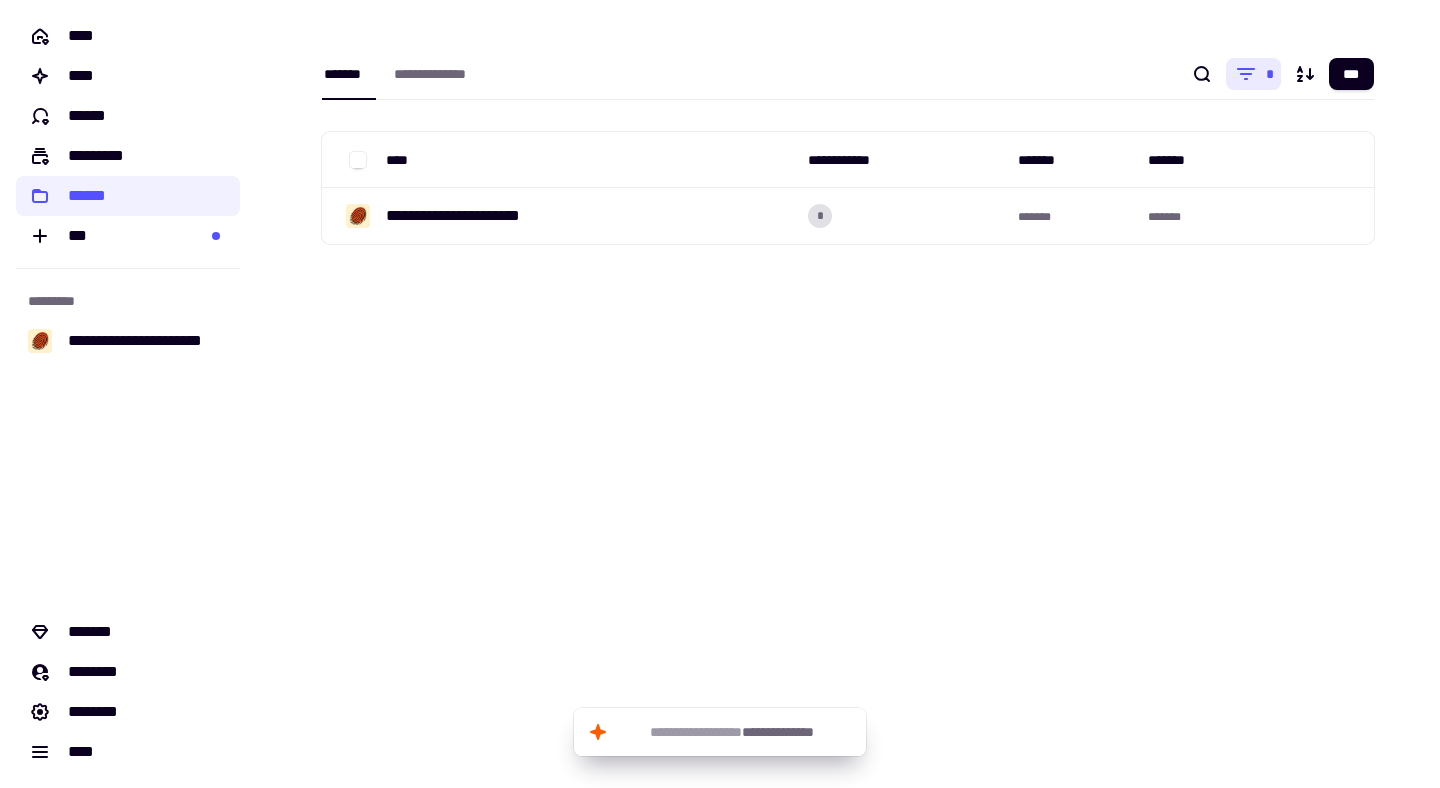 click 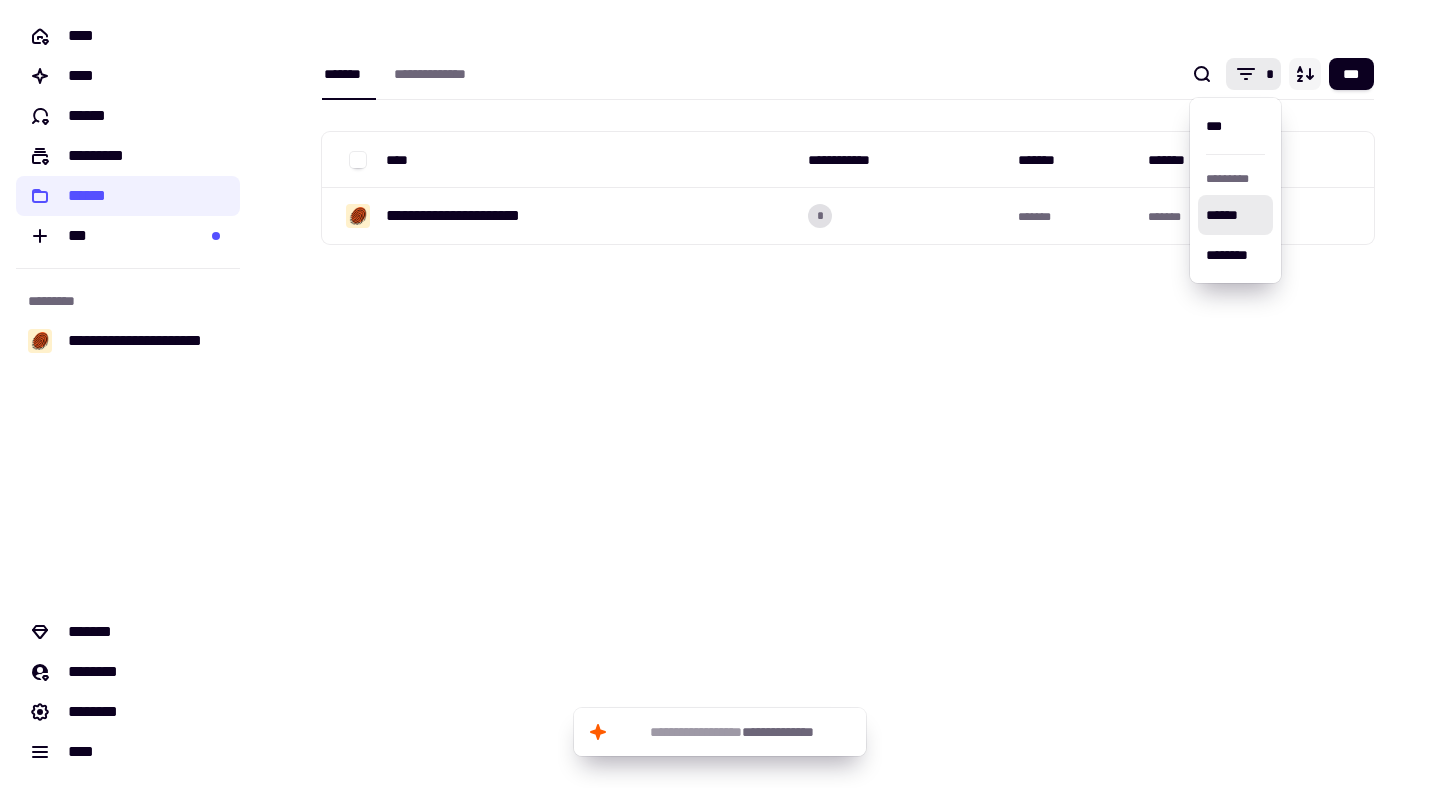 click 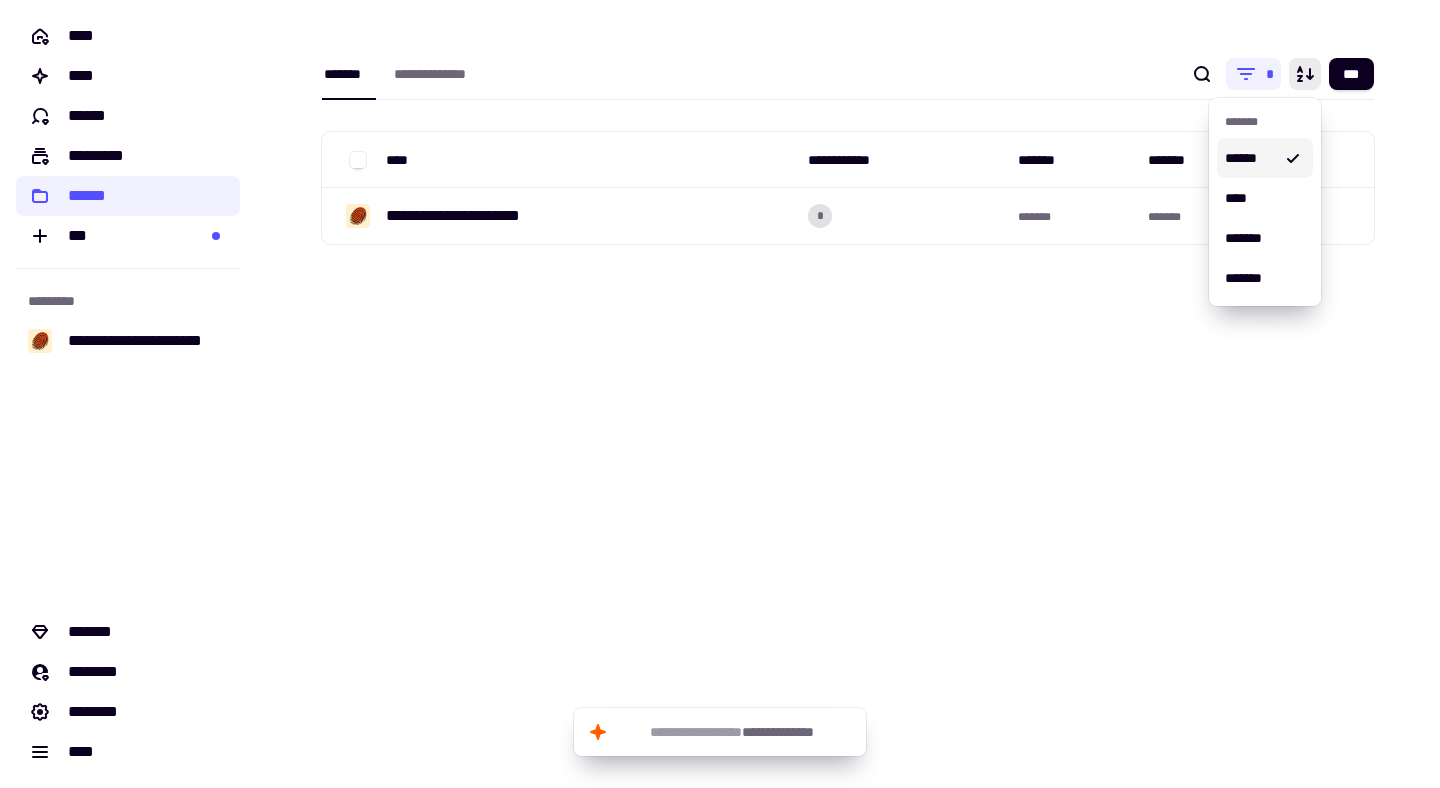 click on "[FIRST] [LAST] [STREET] [CITY] [STATE] [ZIP]" at bounding box center (848, 394) 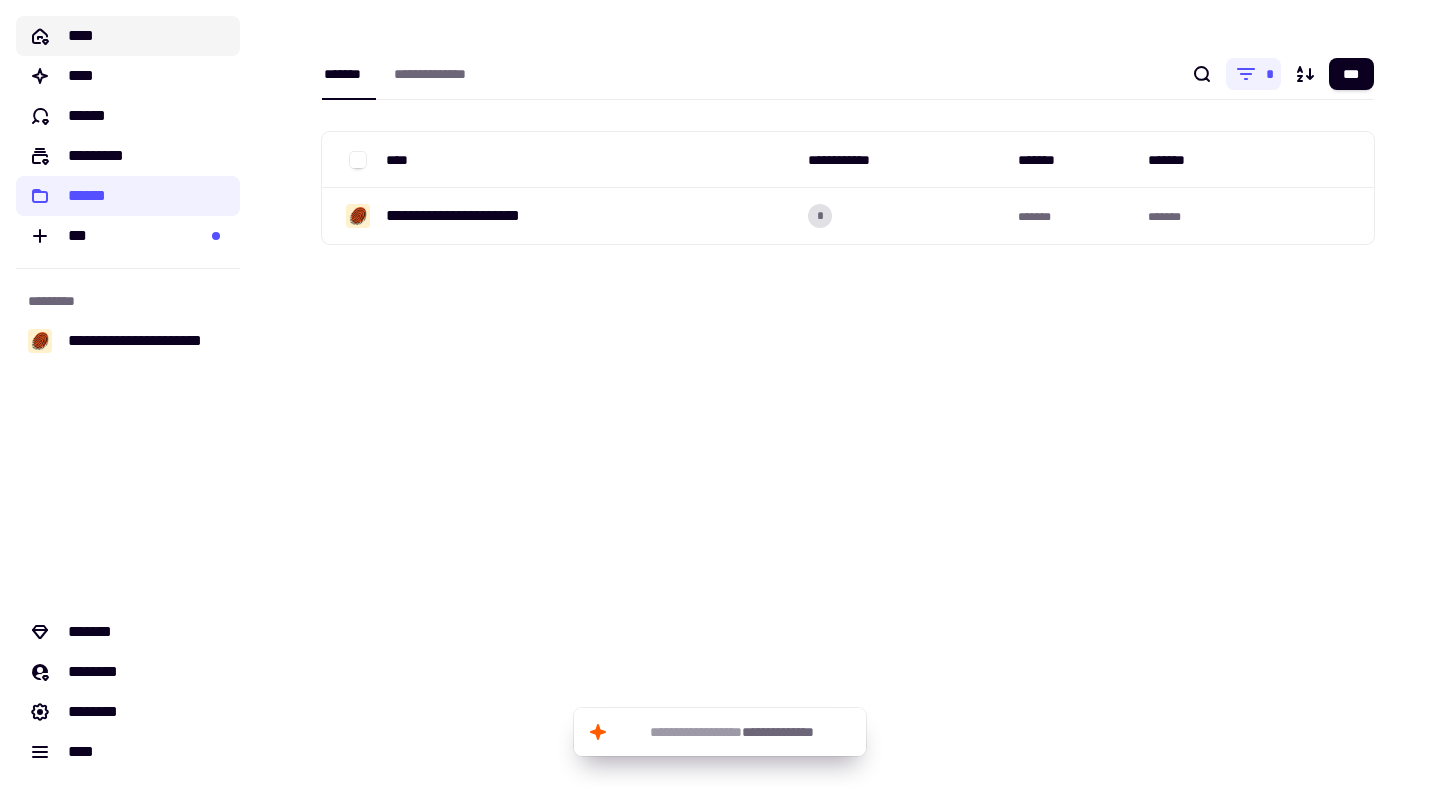 click on "****" 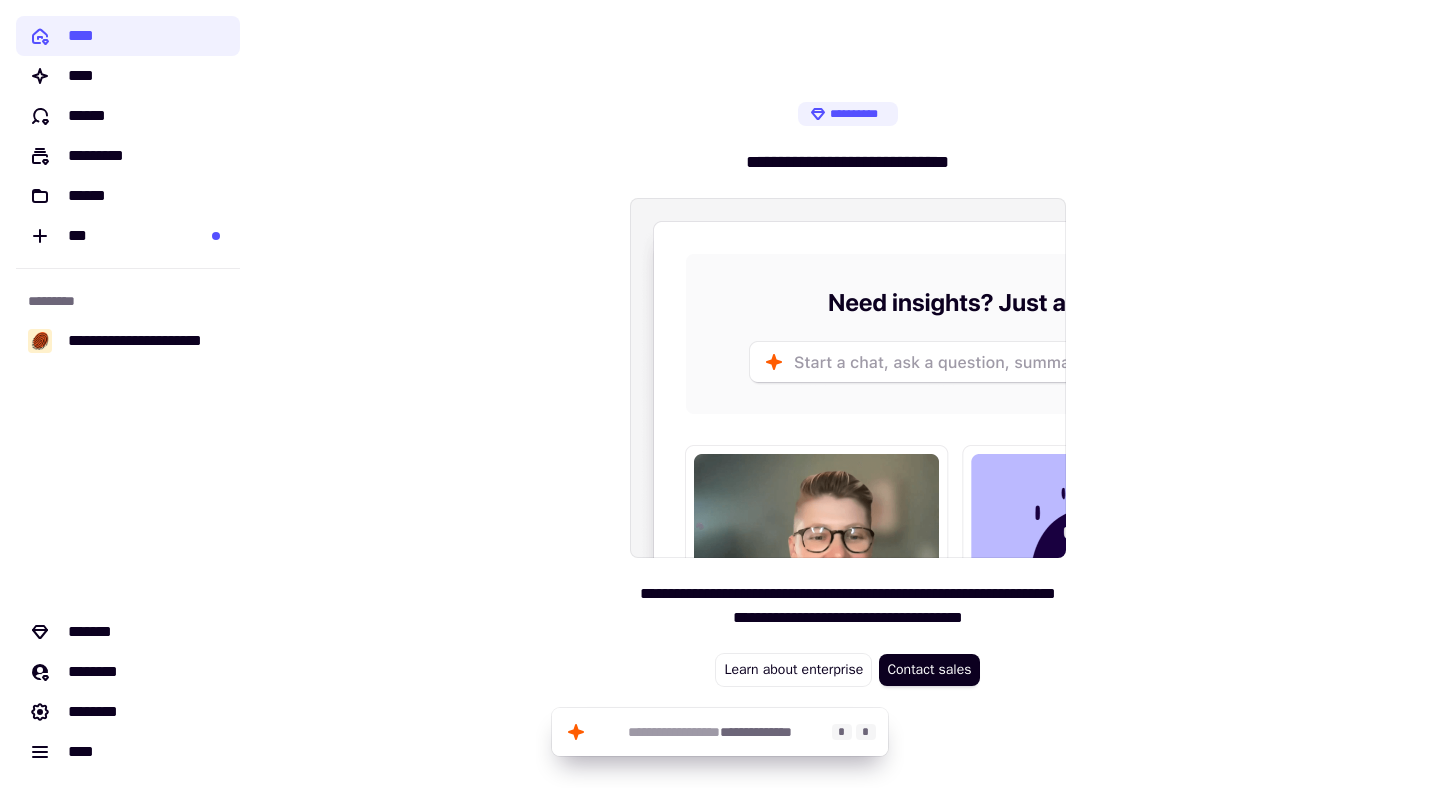 click on "**********" 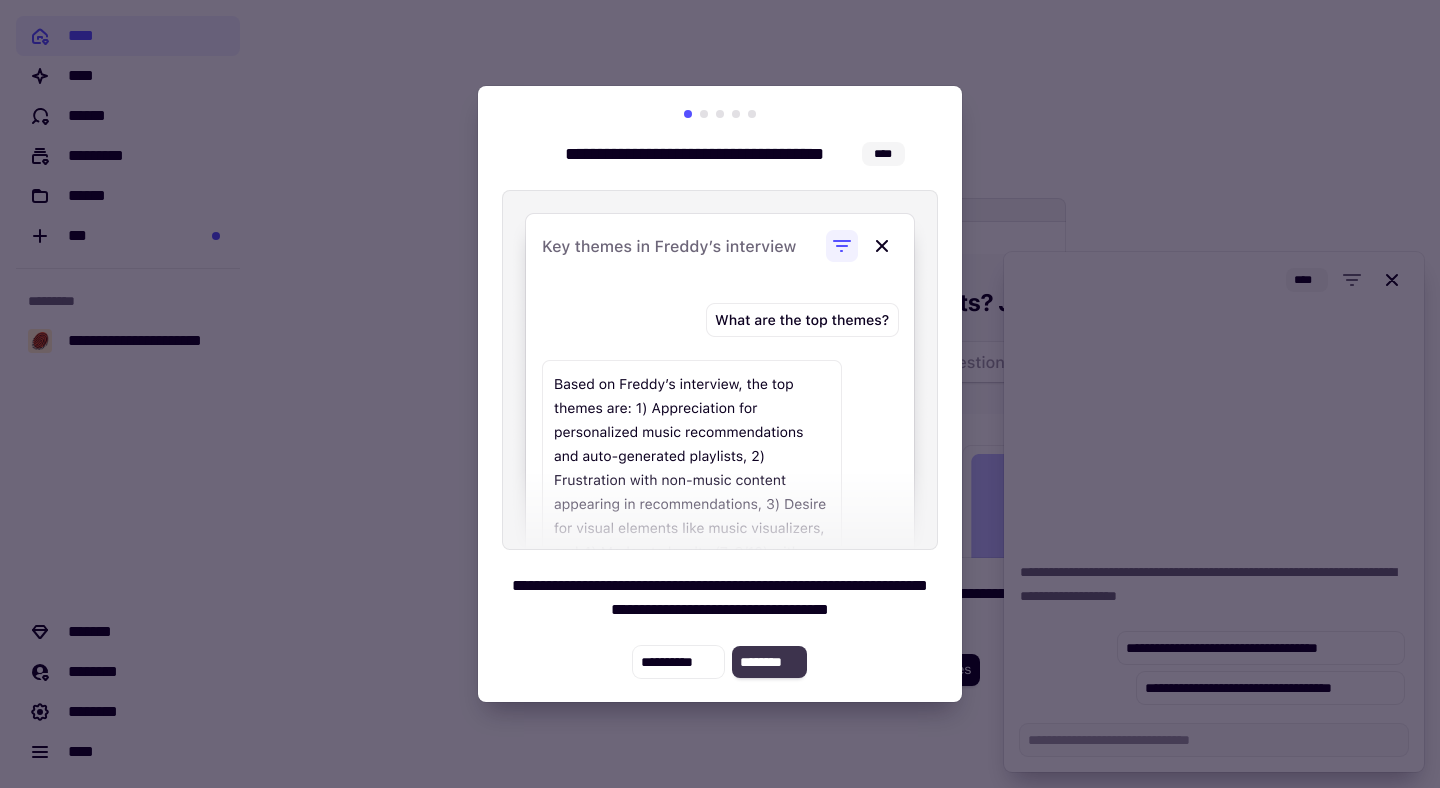 click on "********" 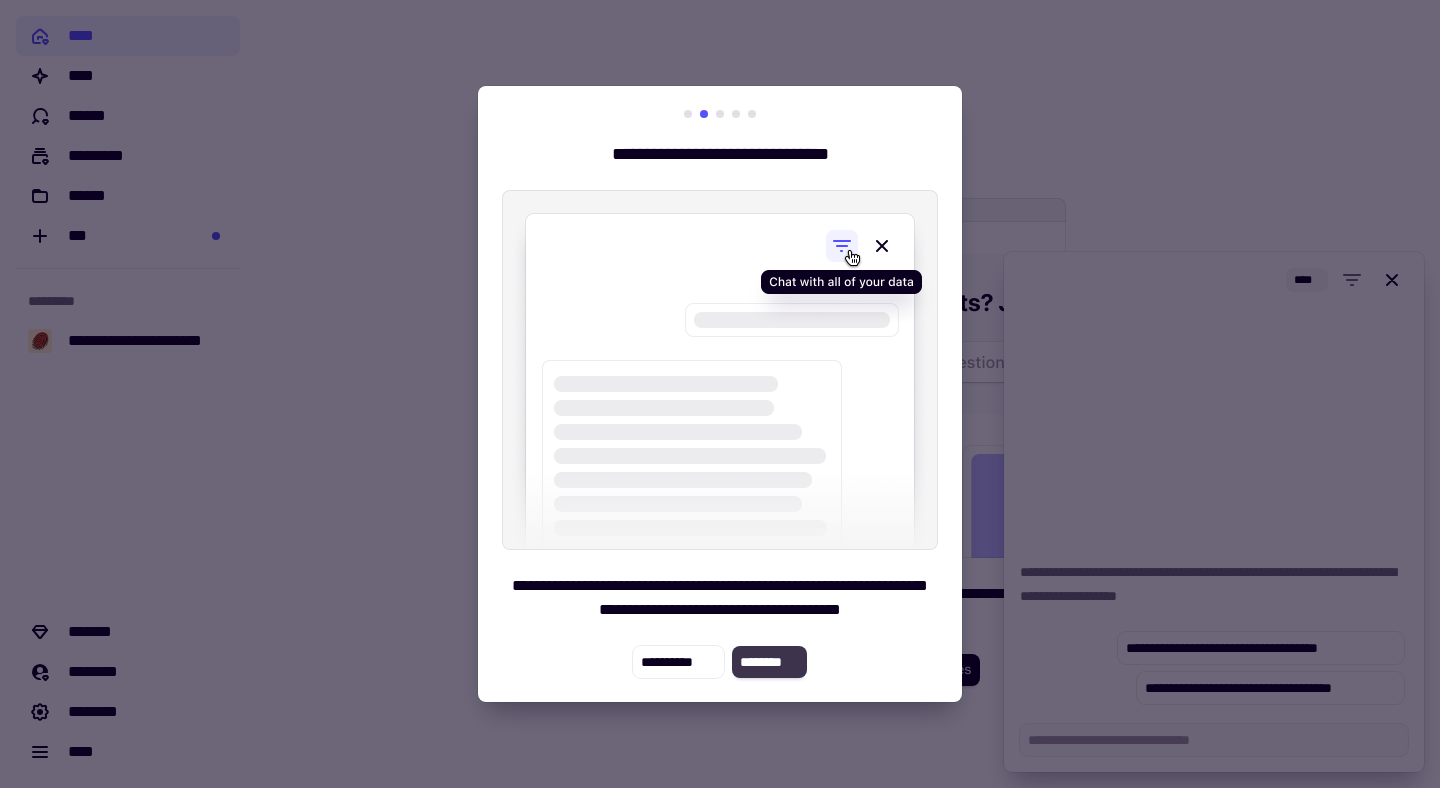 click on "********" 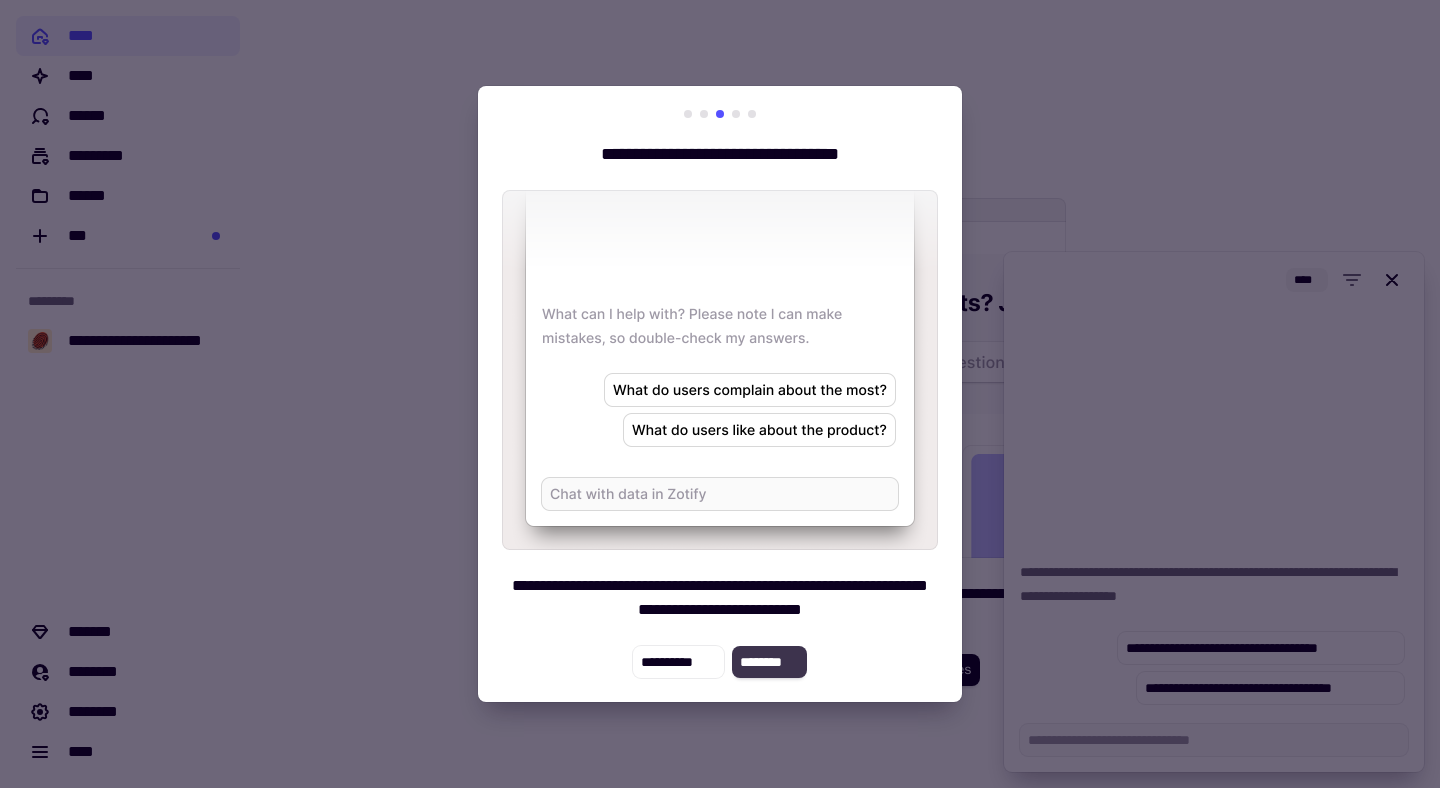 click on "********" 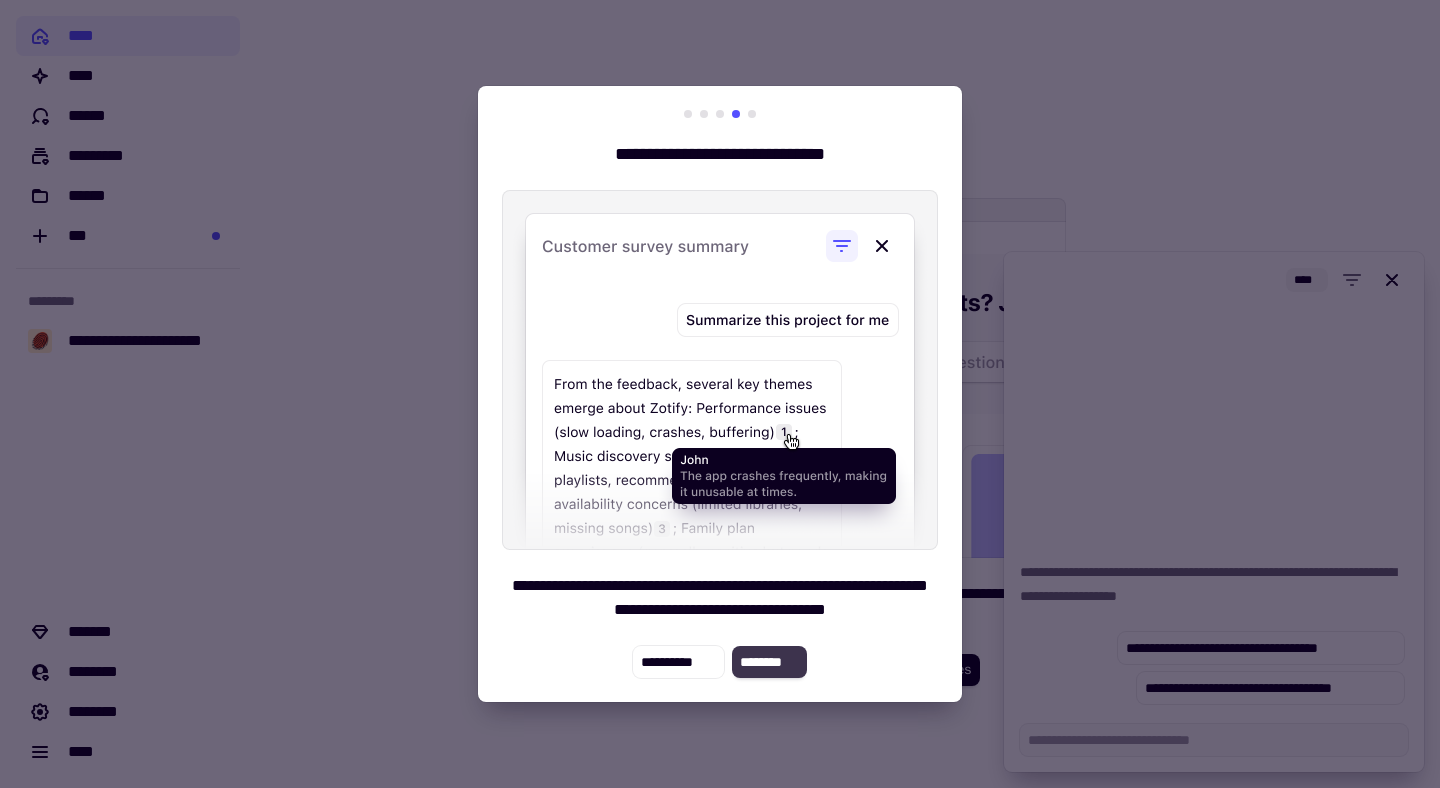 click on "********" 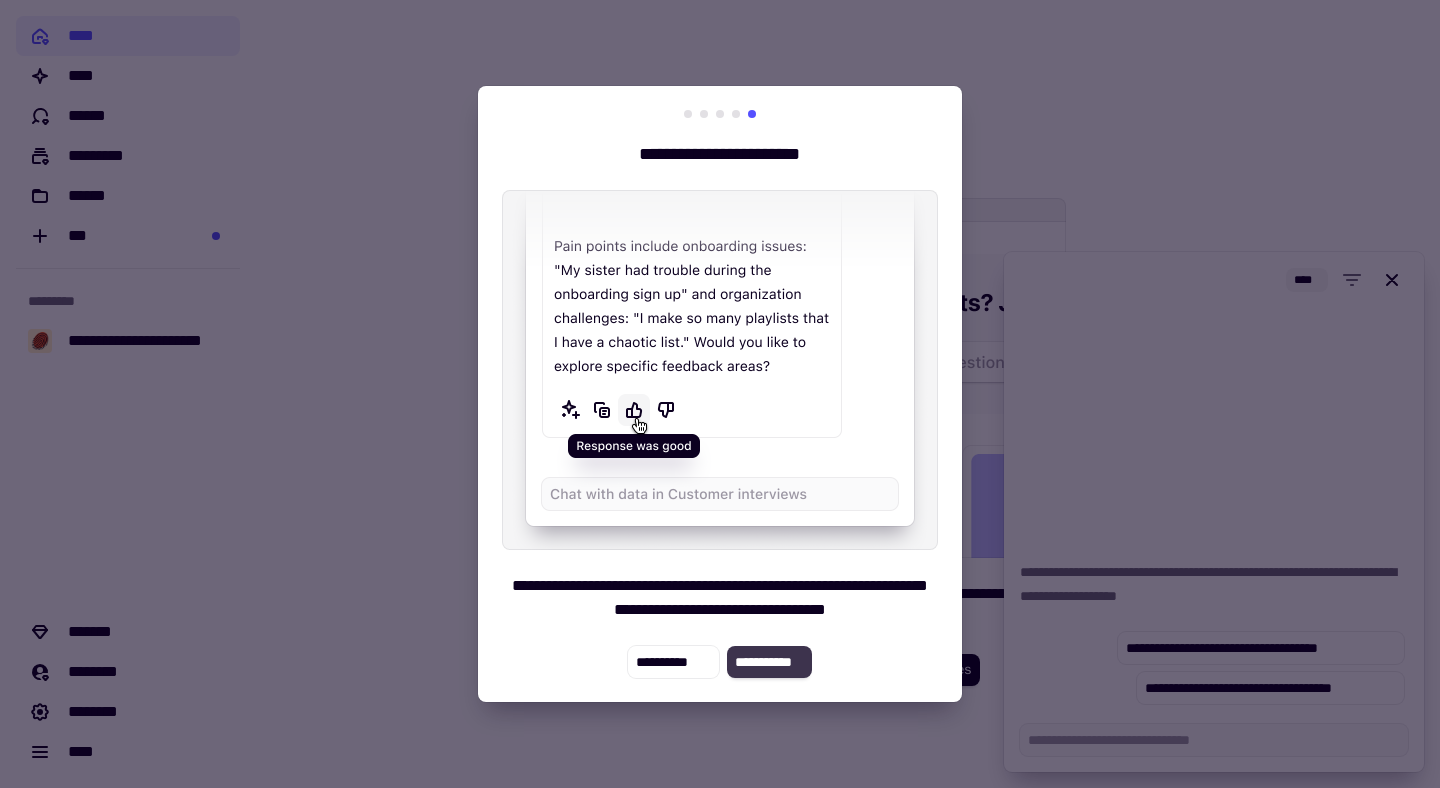 click on "**********" 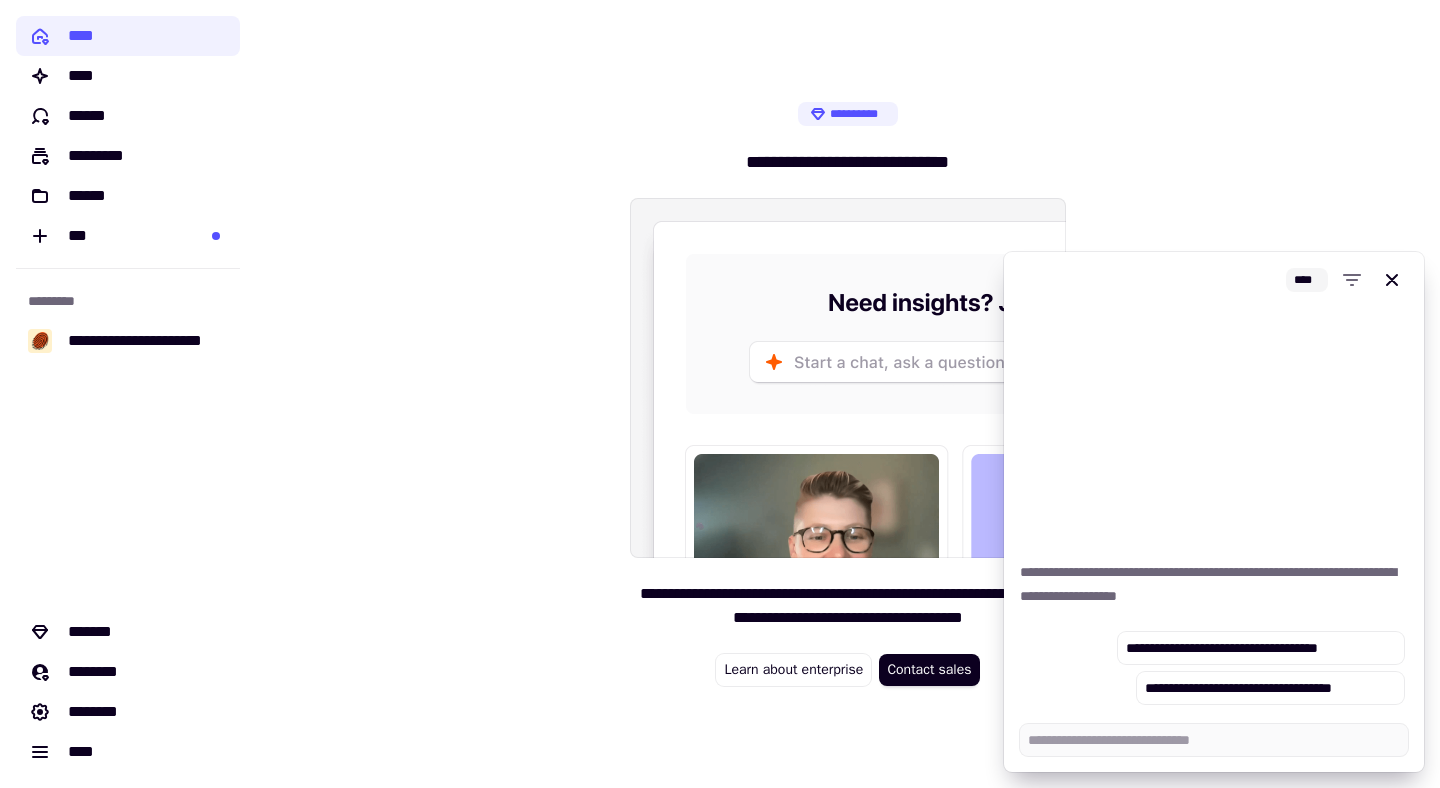 click on "Learn about enterprise" 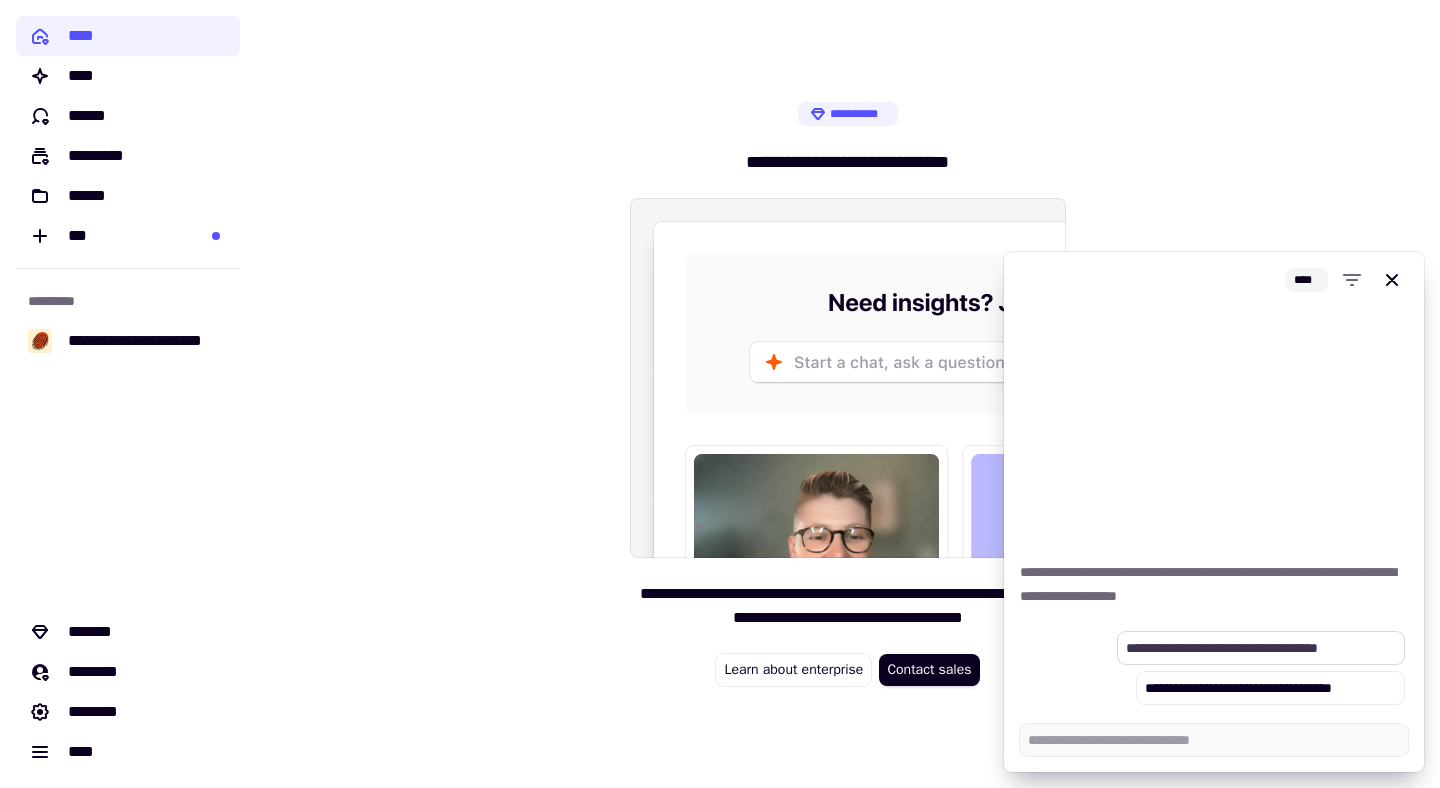 click on "**********" at bounding box center (1261, 648) 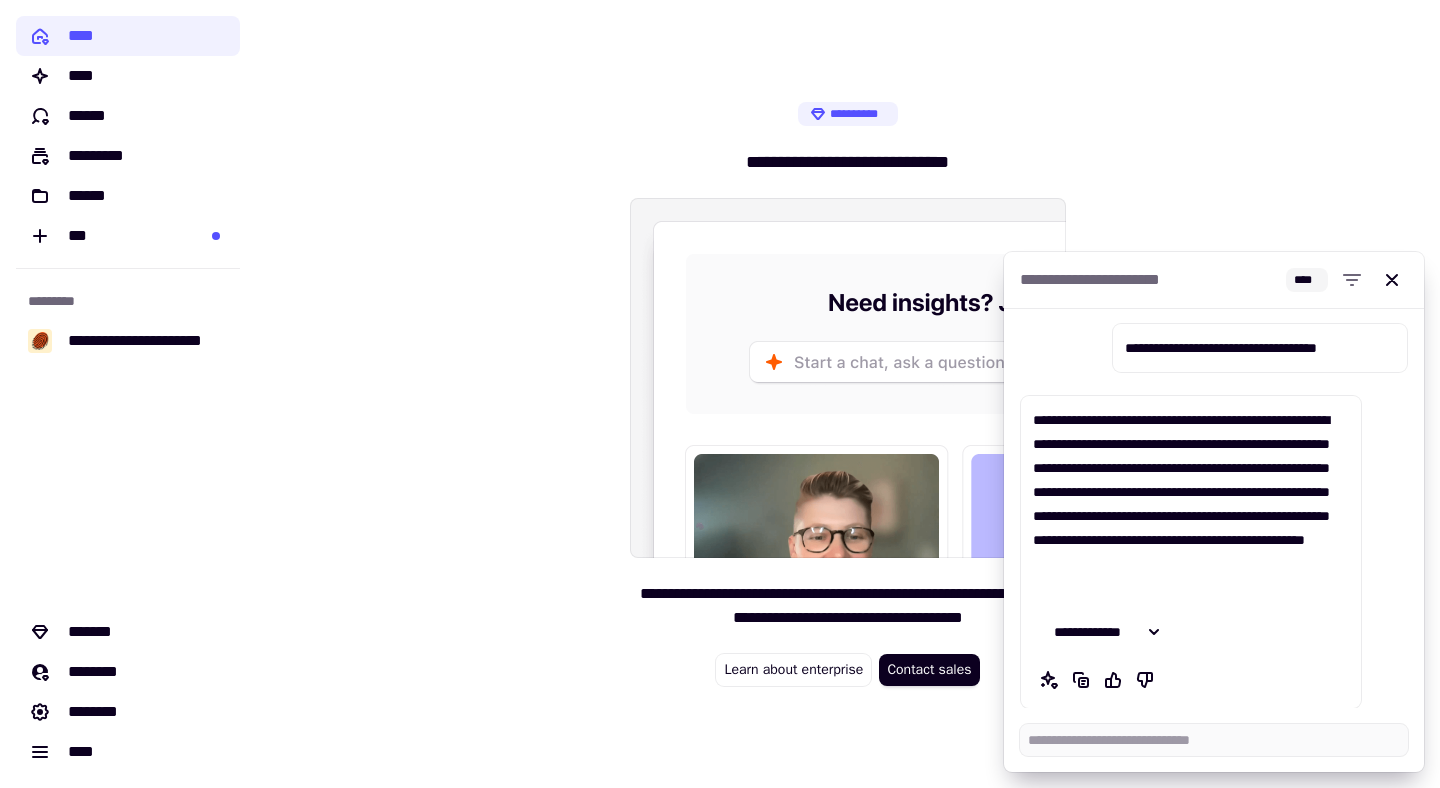 scroll, scrollTop: 24, scrollLeft: 0, axis: vertical 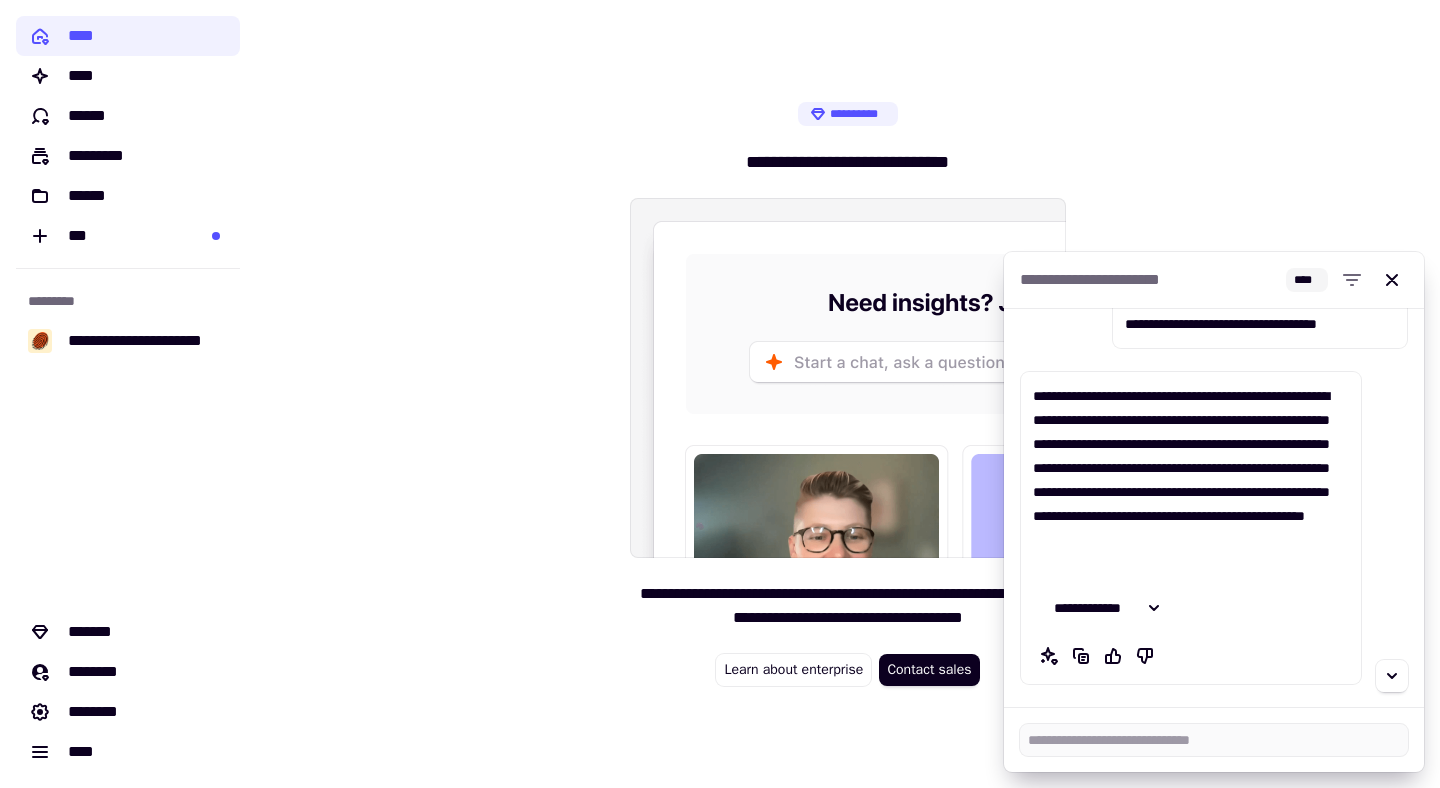 type on "*" 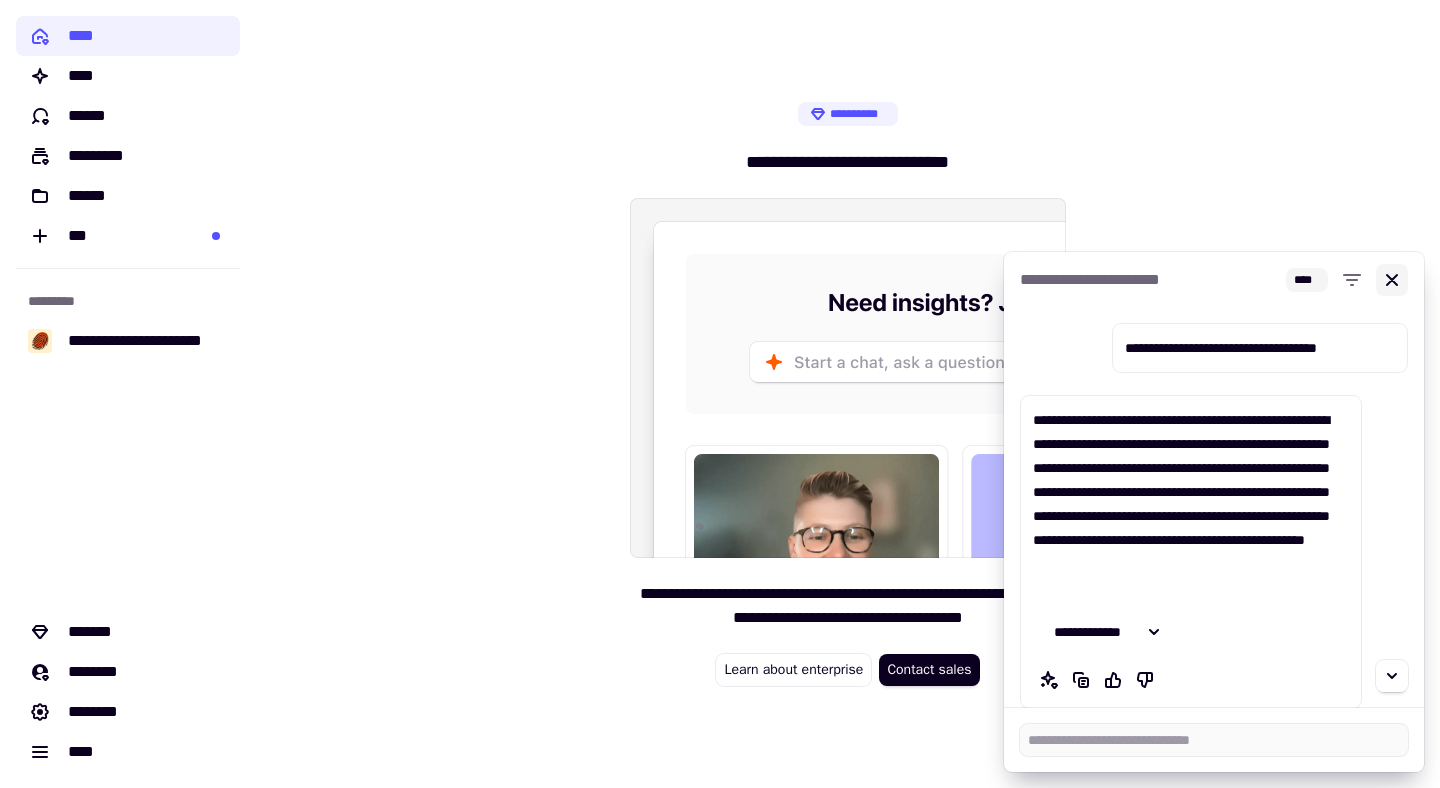 click 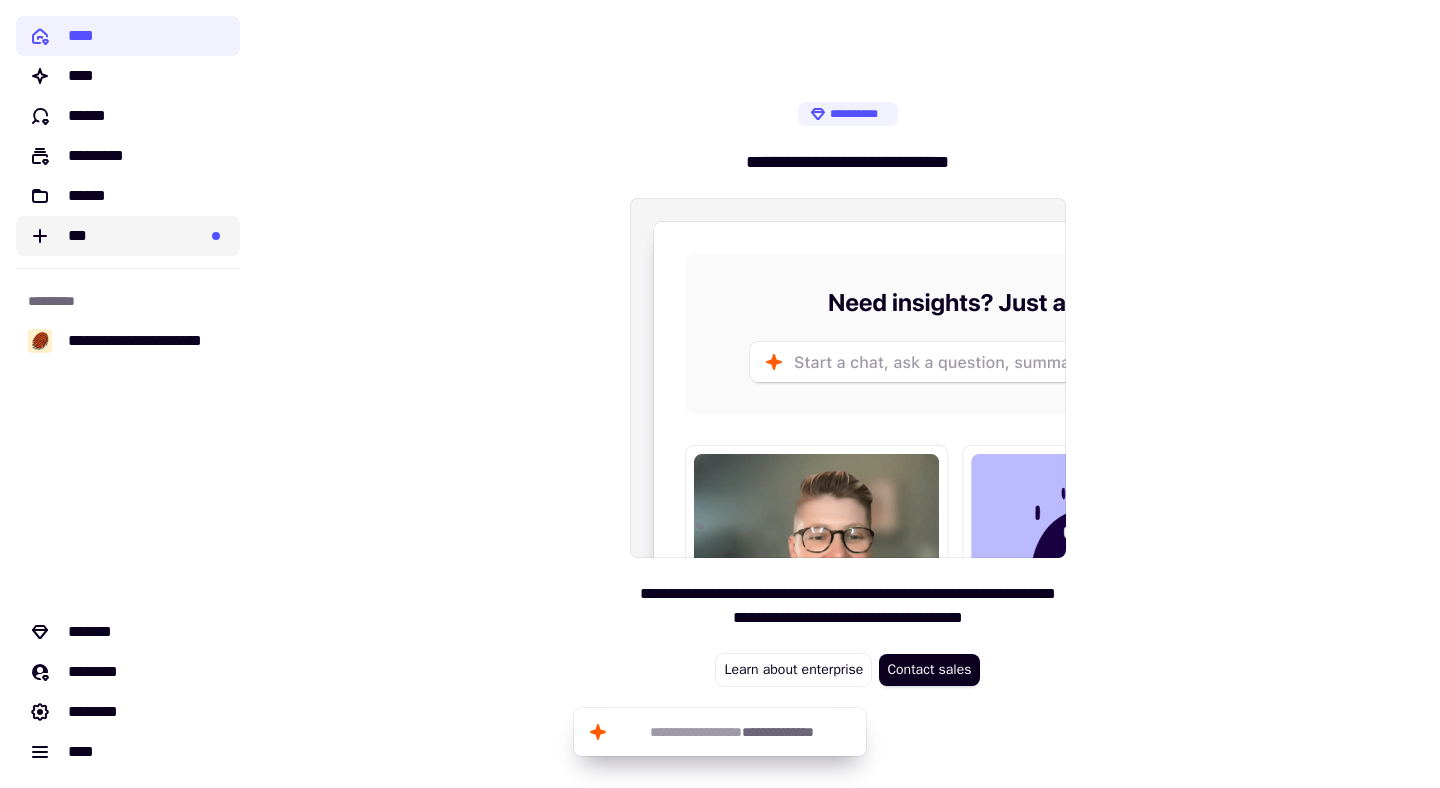 click on "***" 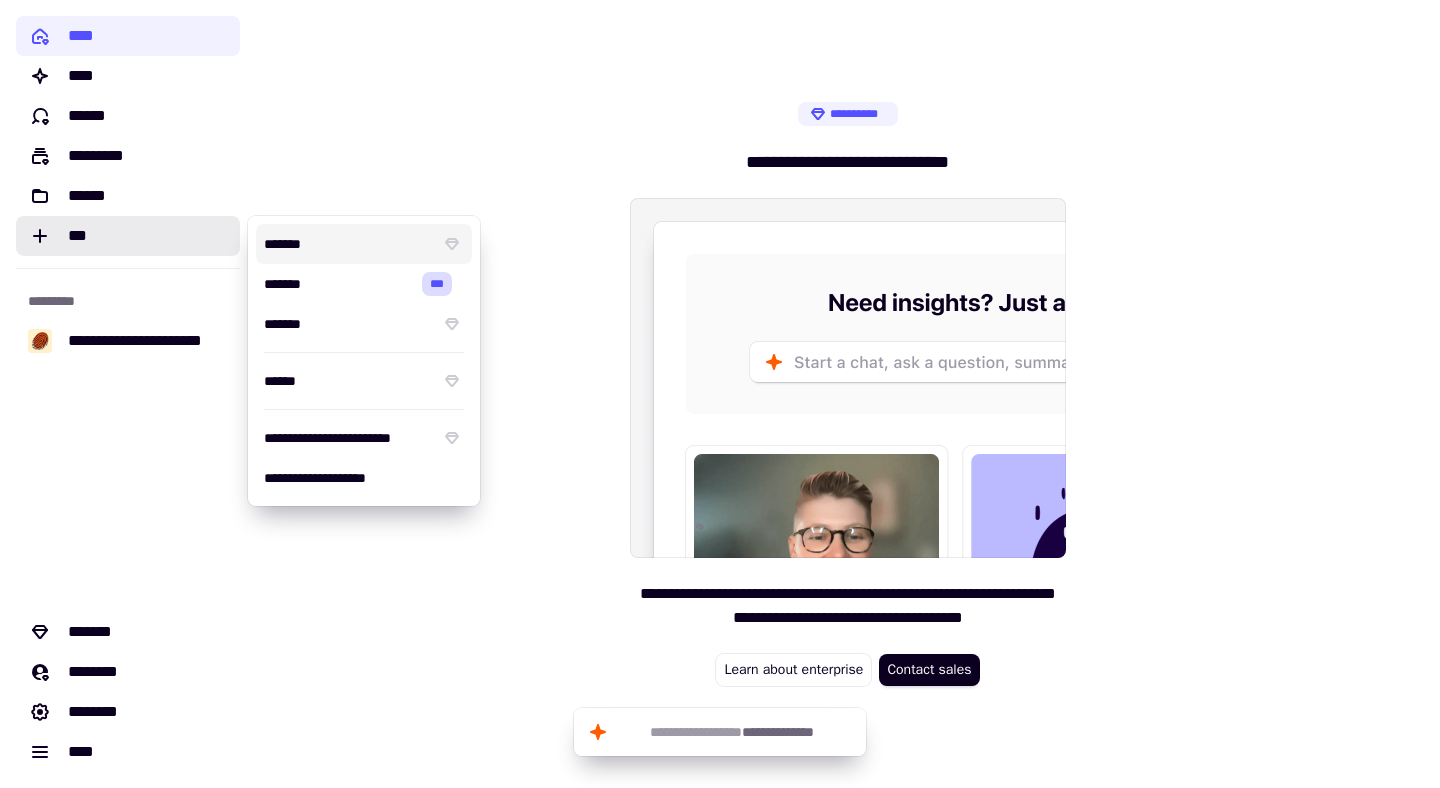 click on "**********" at bounding box center [848, 394] 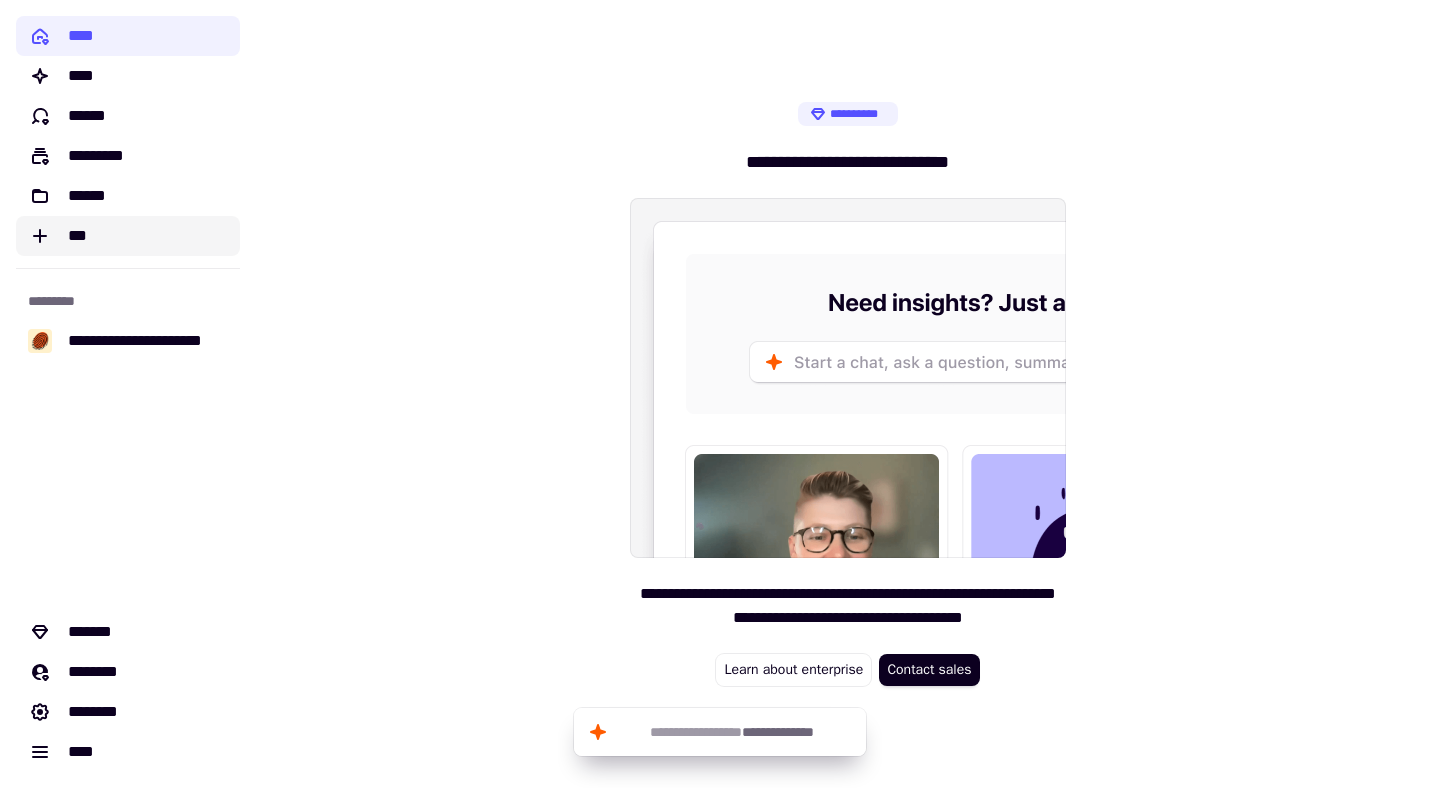 click on "***" 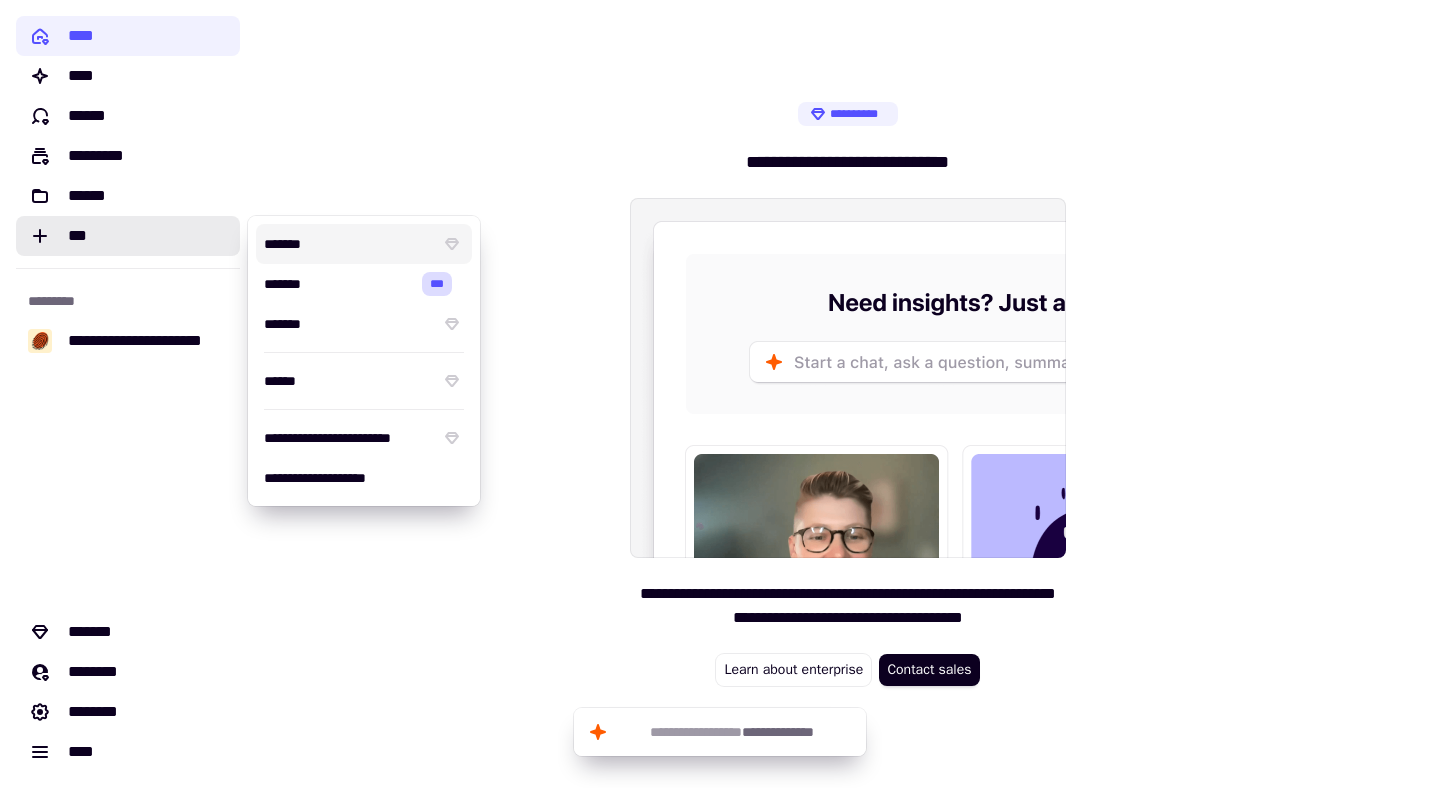click on "*******" at bounding box center (348, 244) 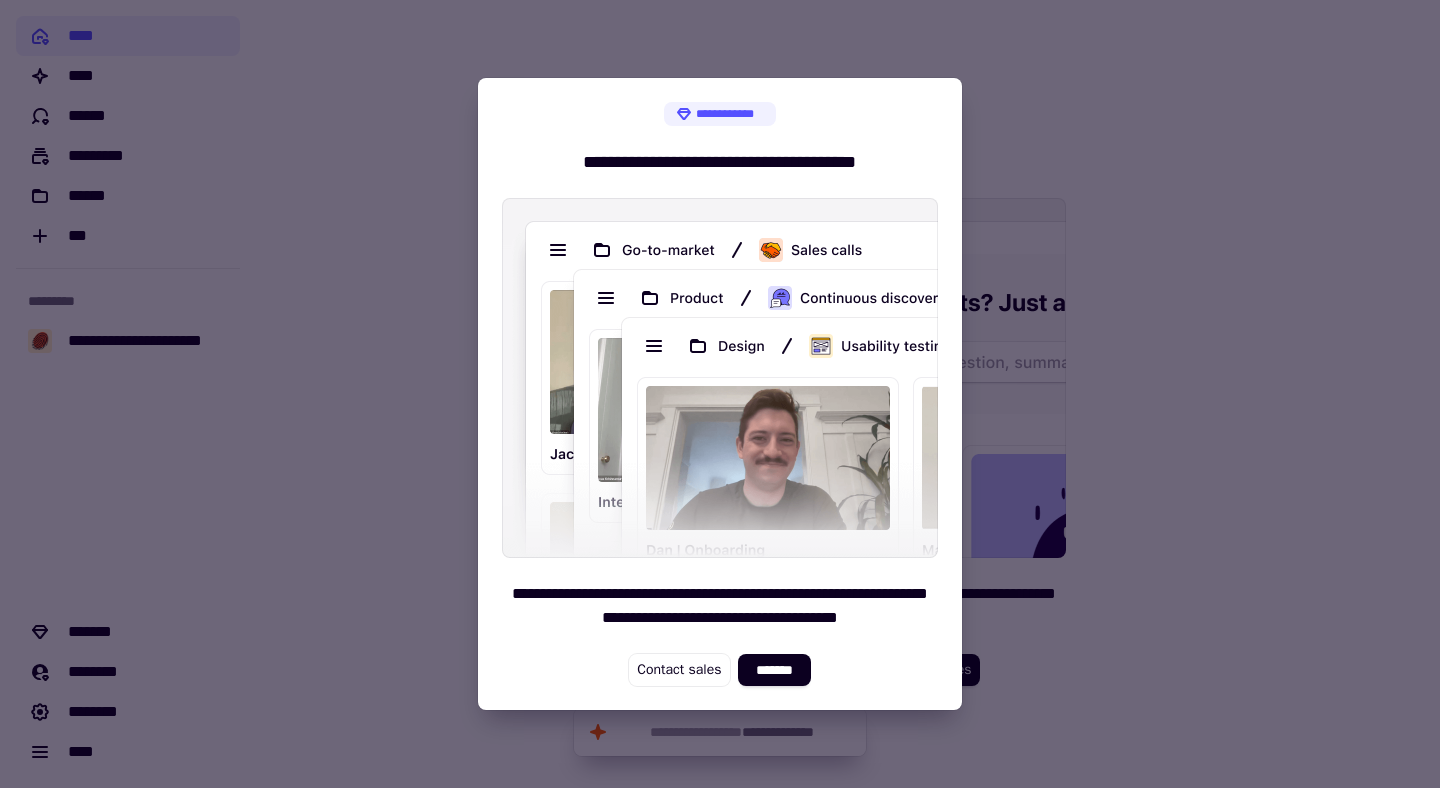 click at bounding box center (720, 394) 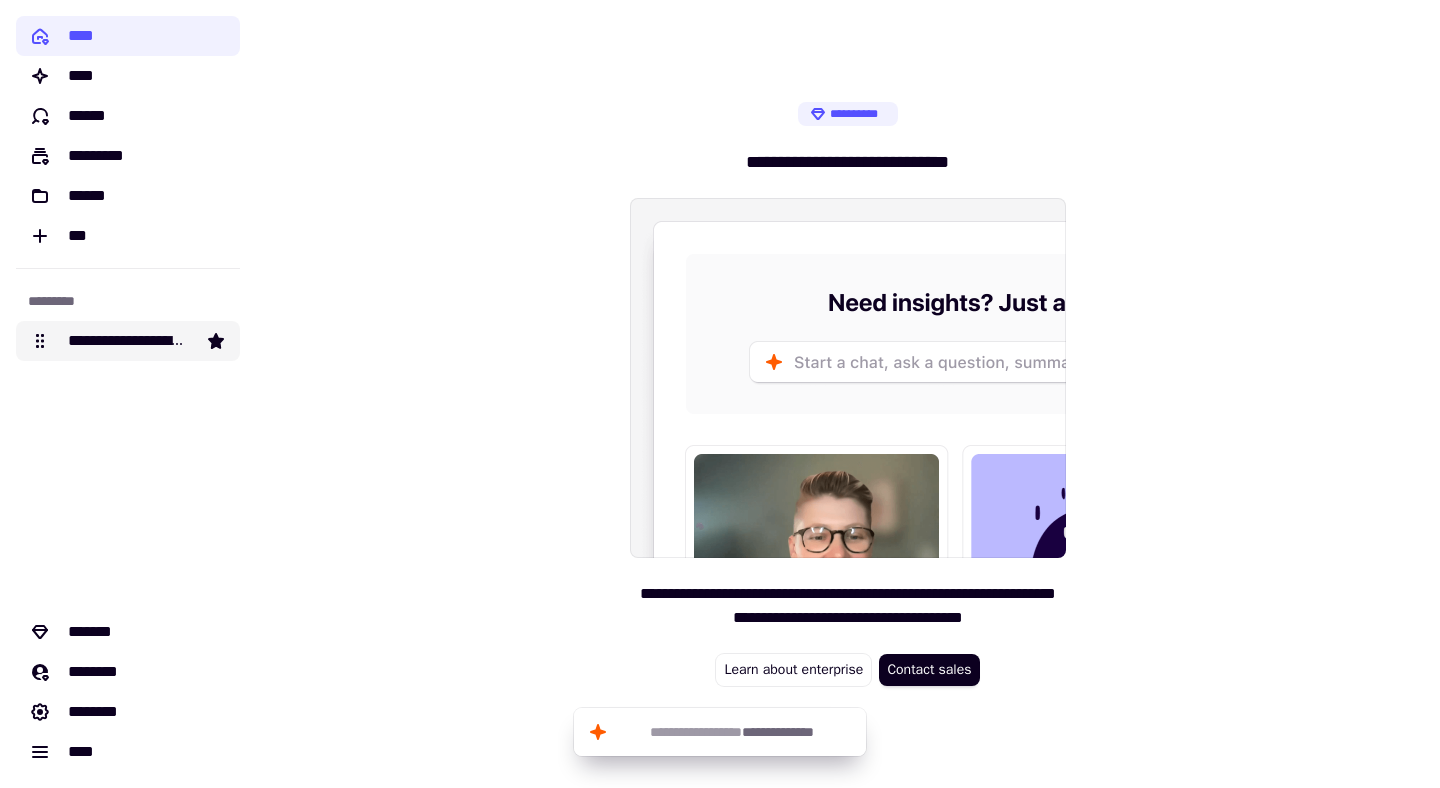 click on "**********" 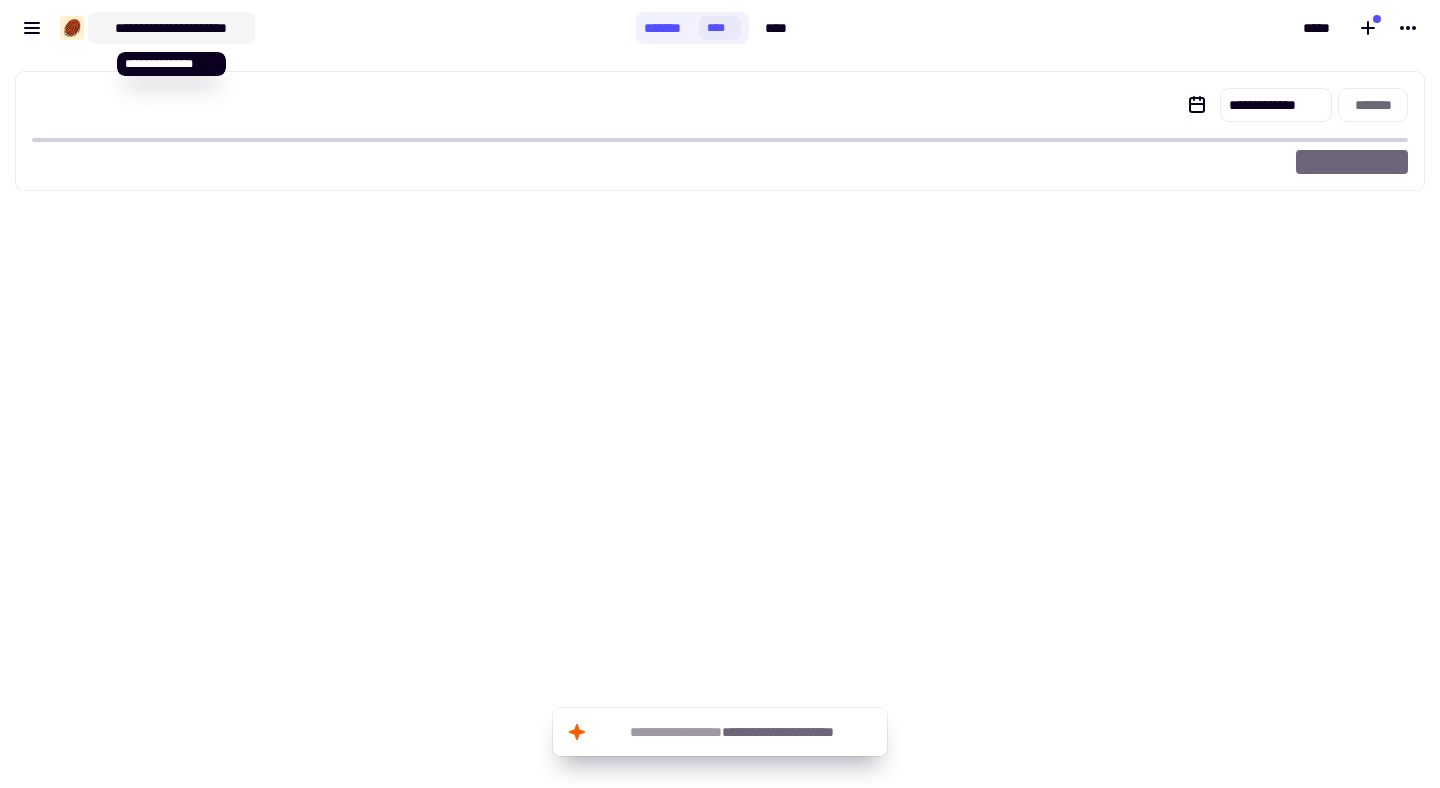 click on "**********" 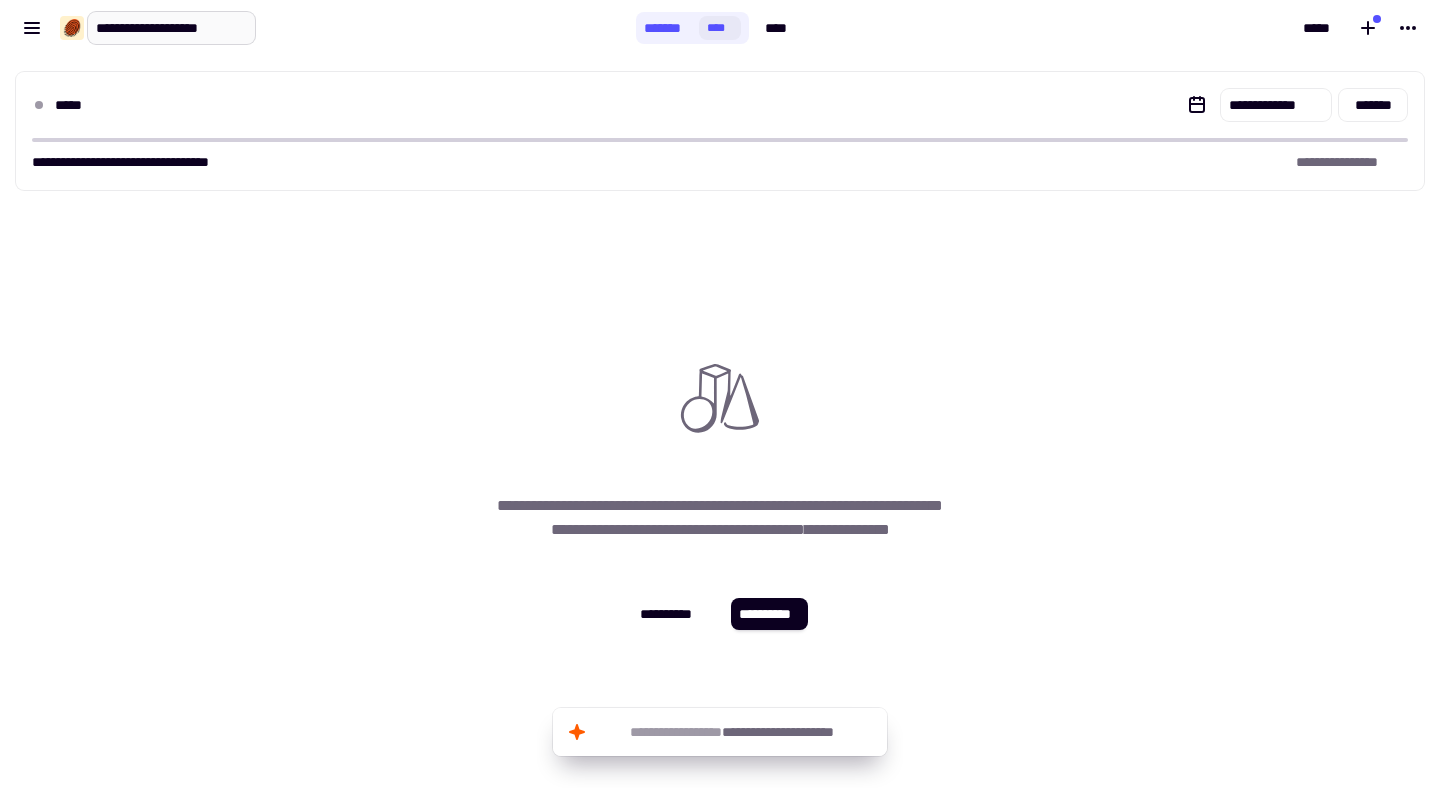 type on "**********" 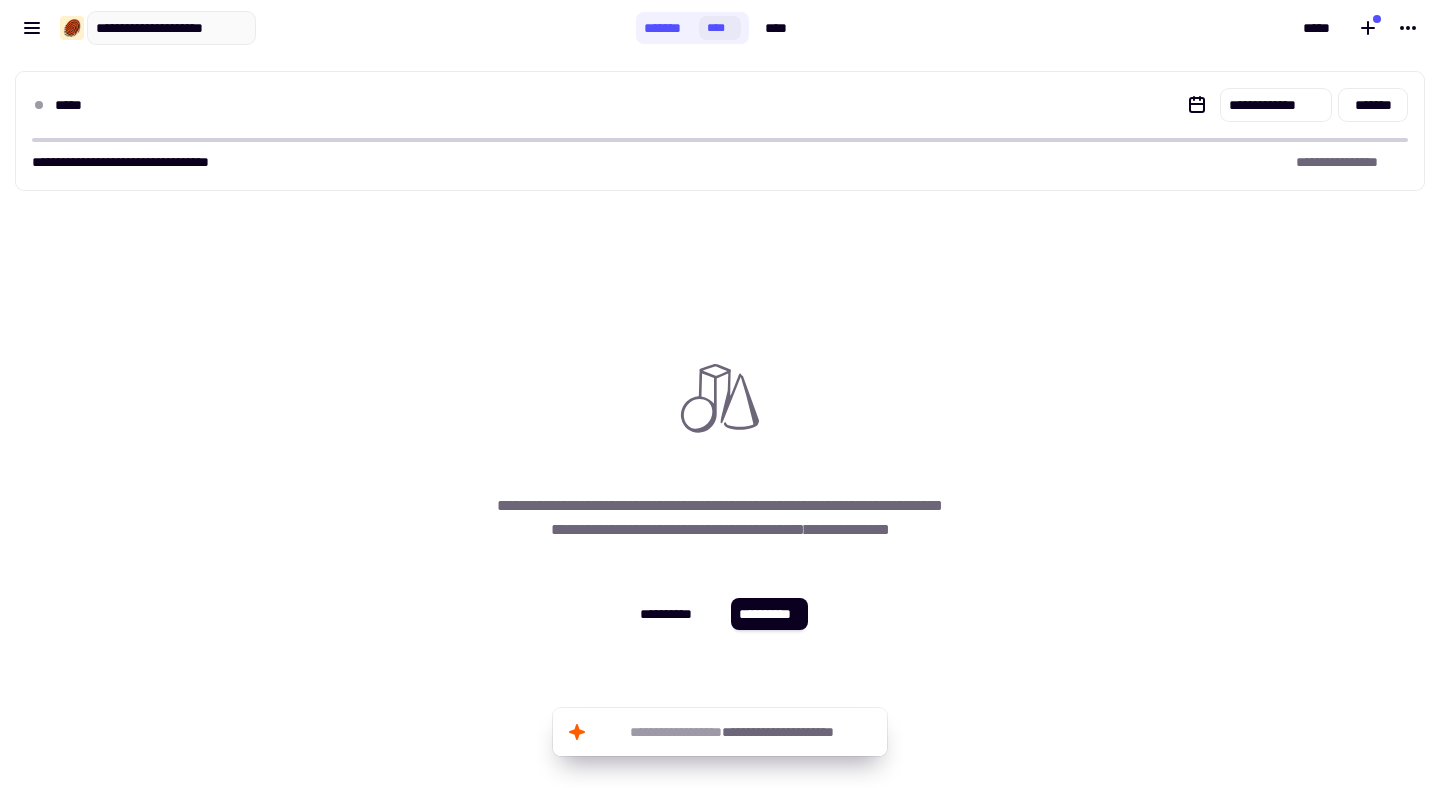 click on "[FIRST] [LAST] [PHONE] [EMAIL]" at bounding box center [720, 482] 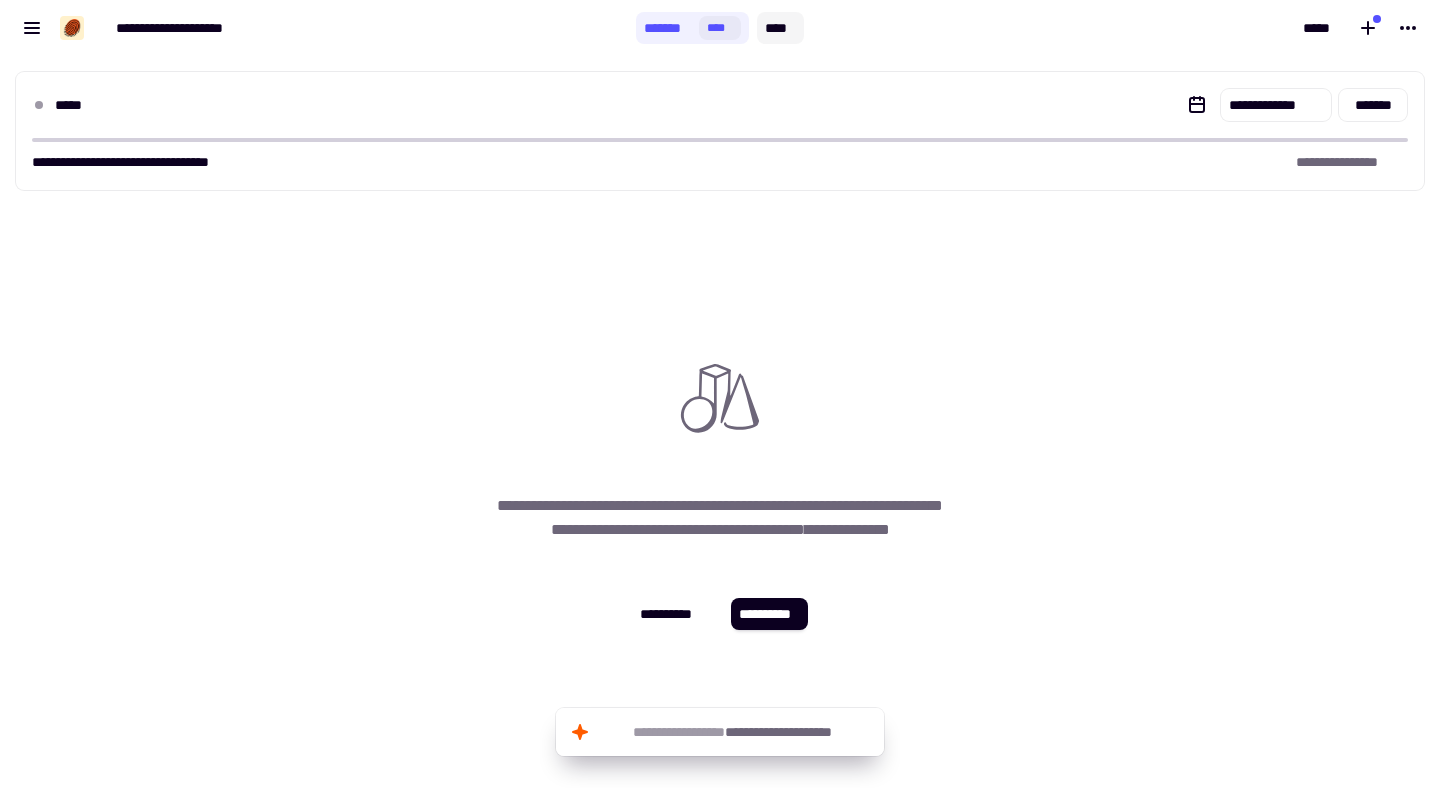 click on "****" 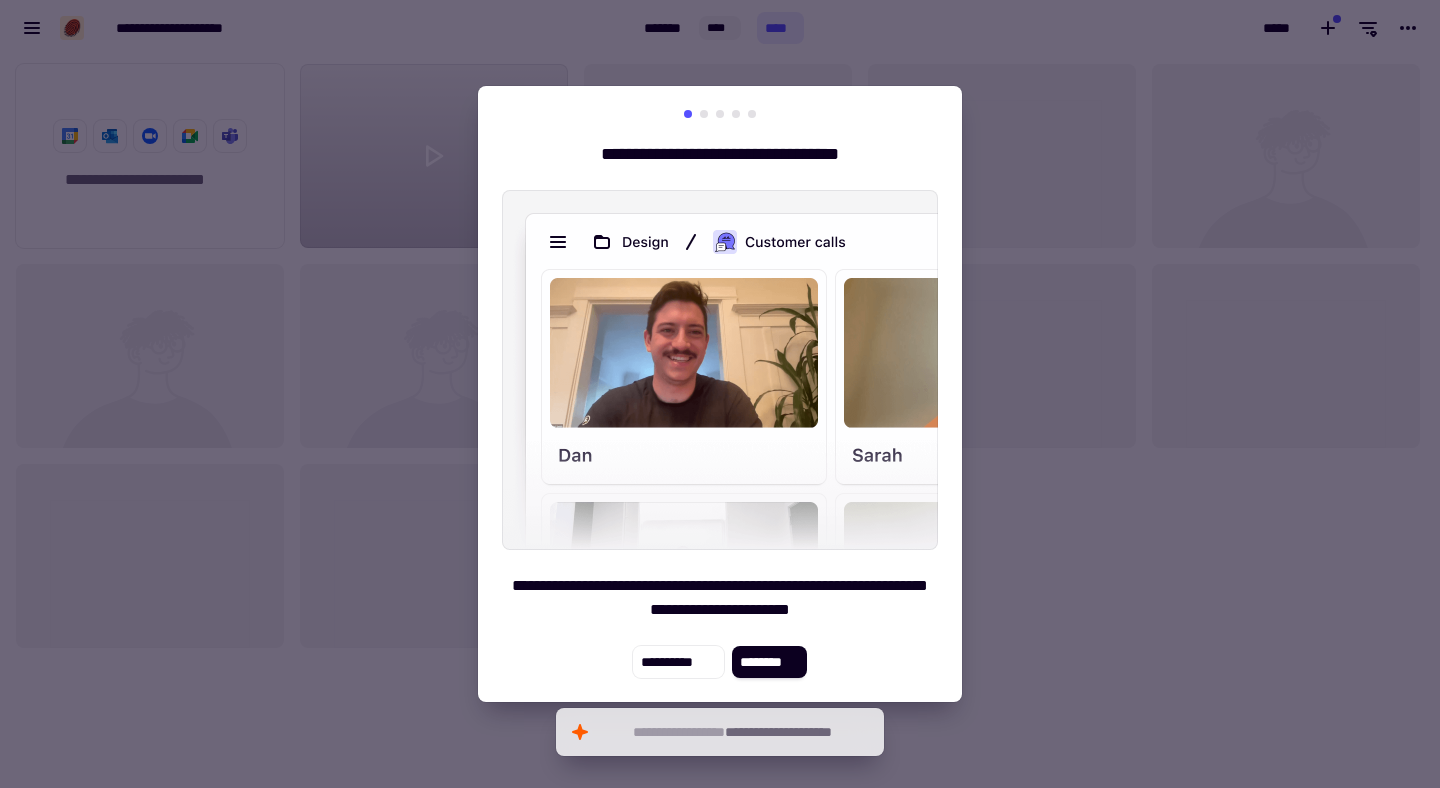 scroll, scrollTop: 1, scrollLeft: 1, axis: both 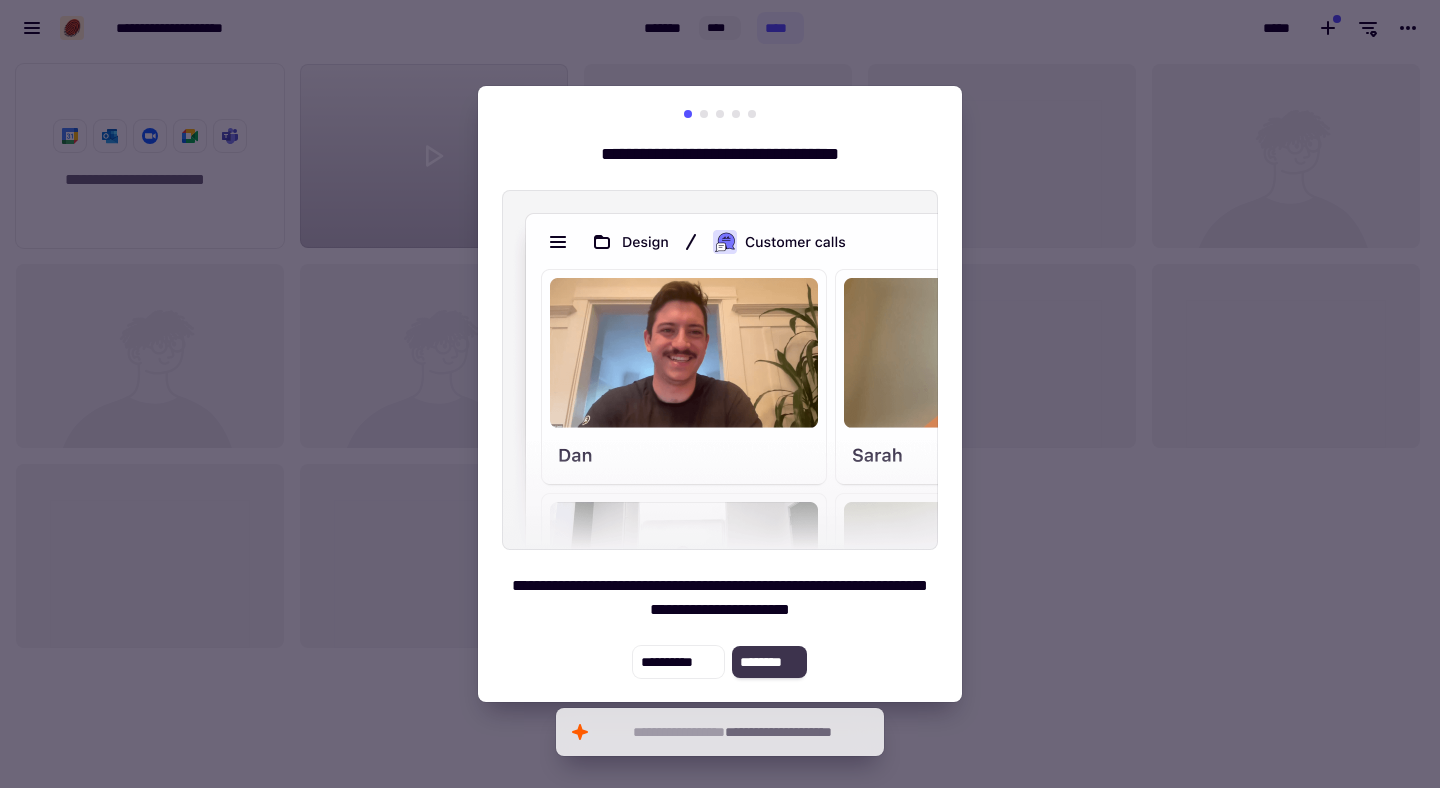 click on "********" 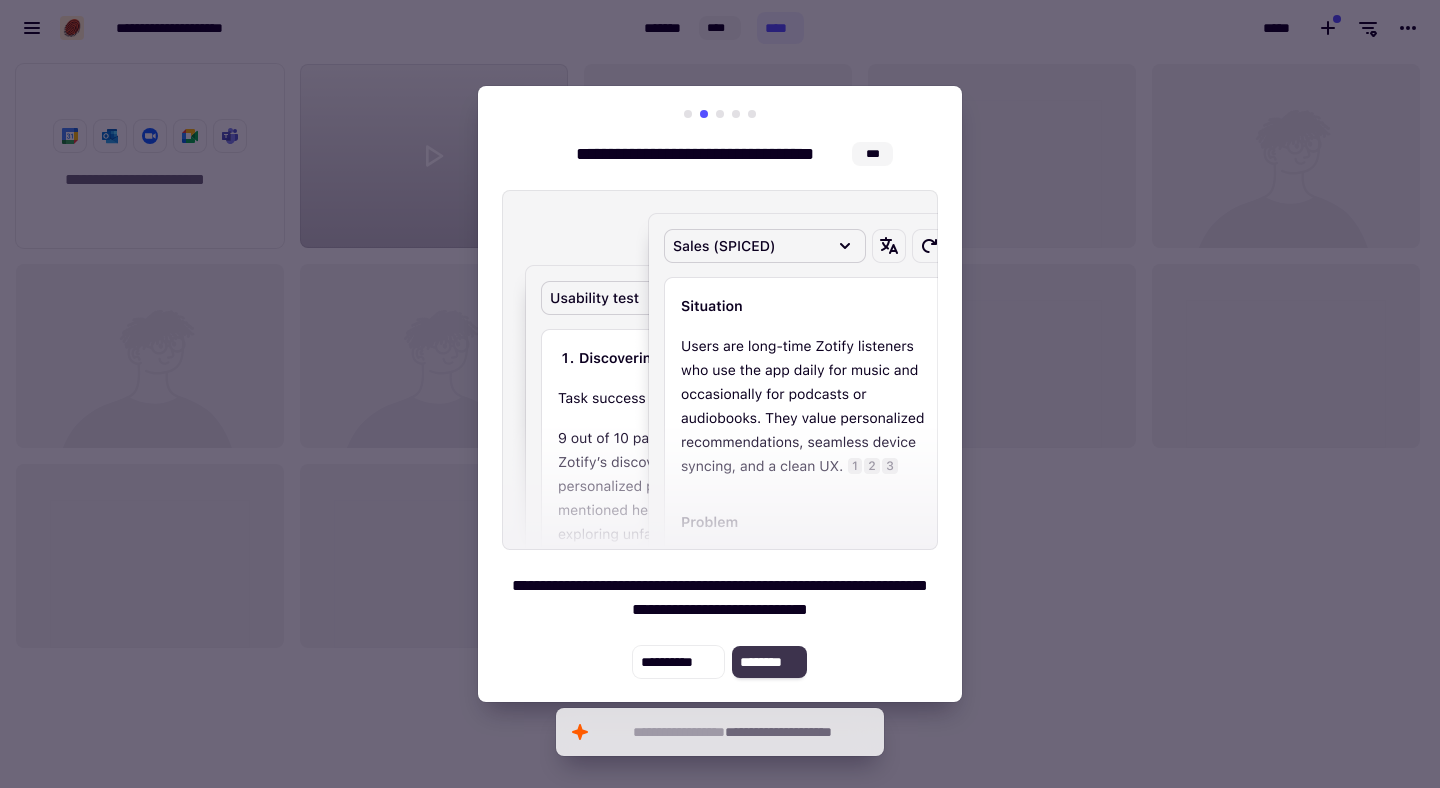 click on "********" 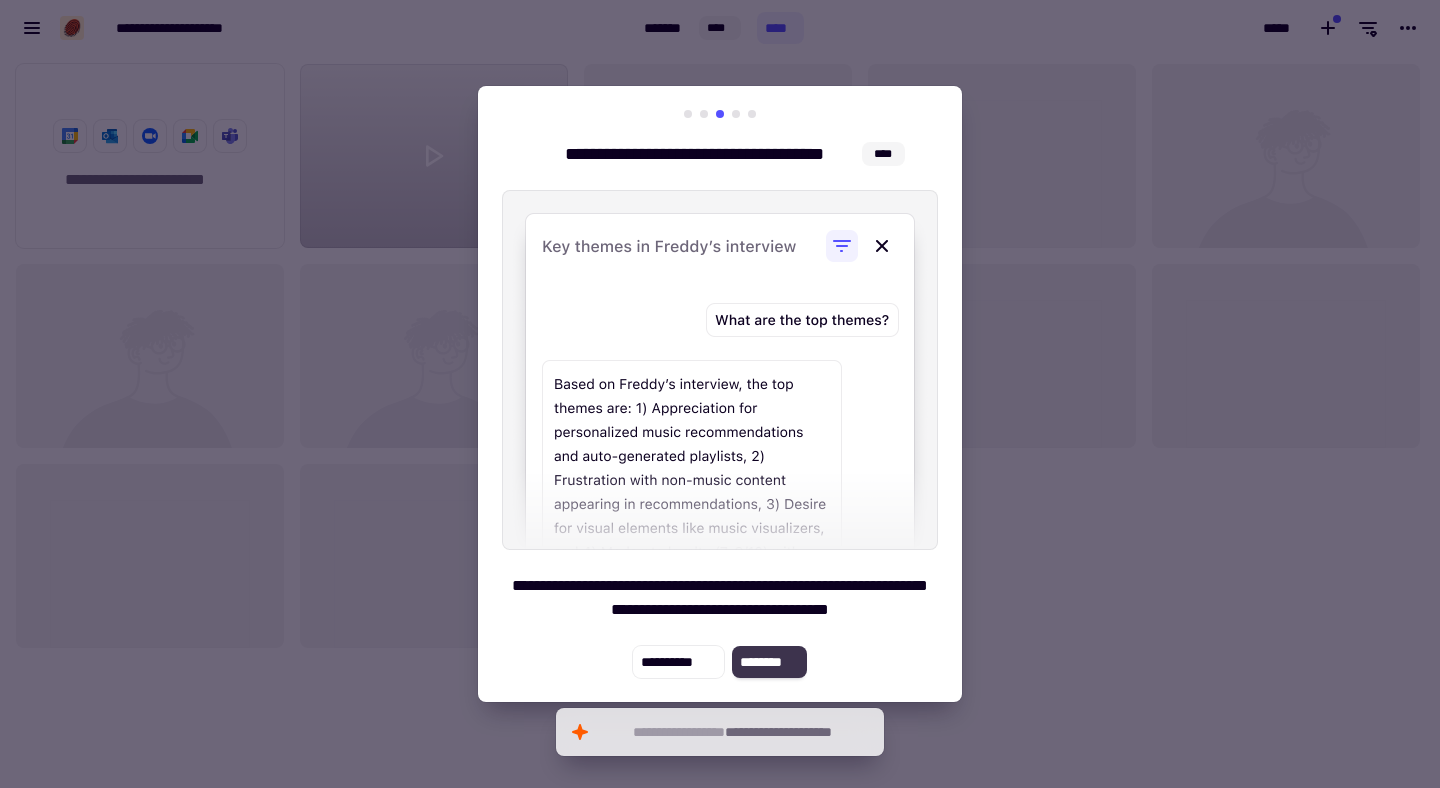 click on "********" 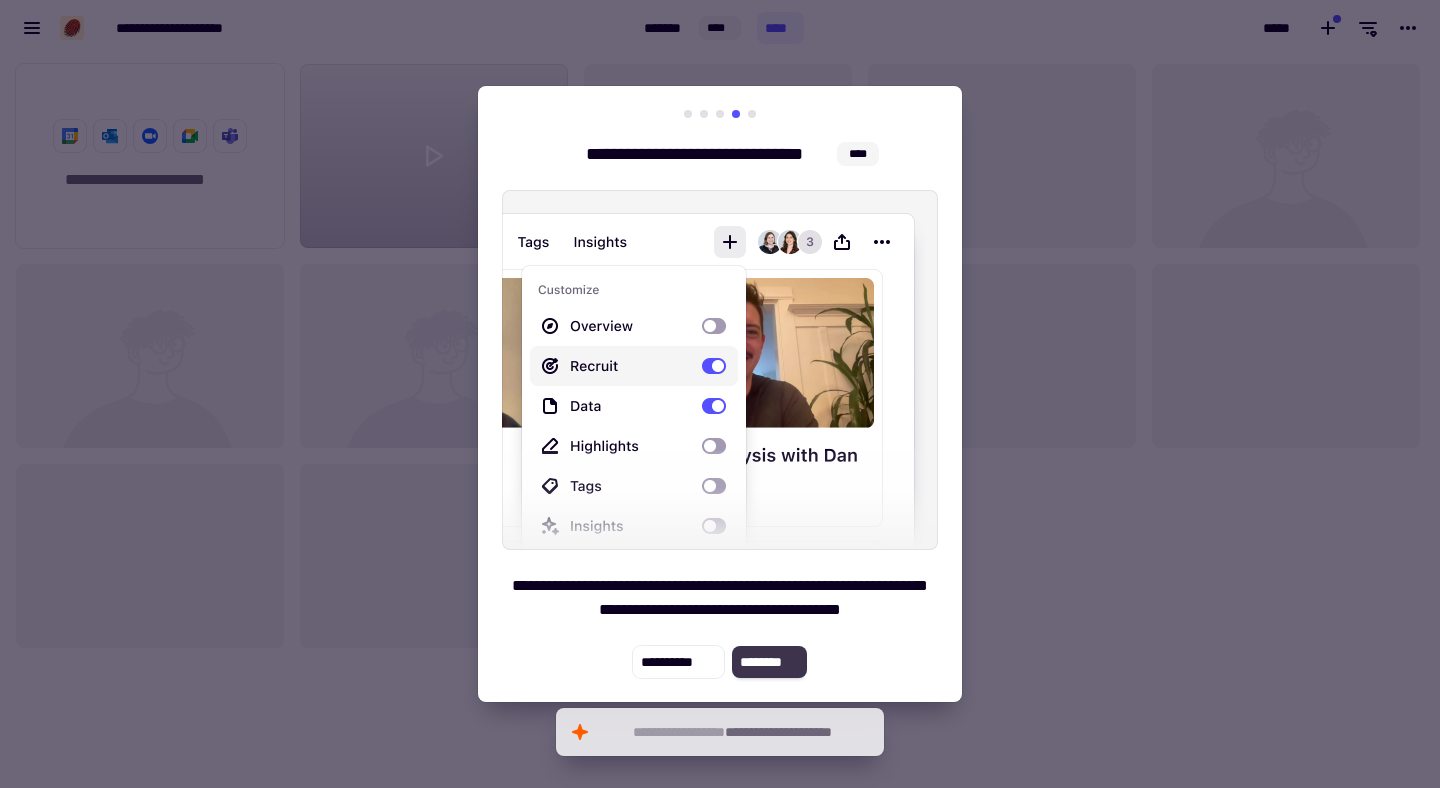 click on "********" 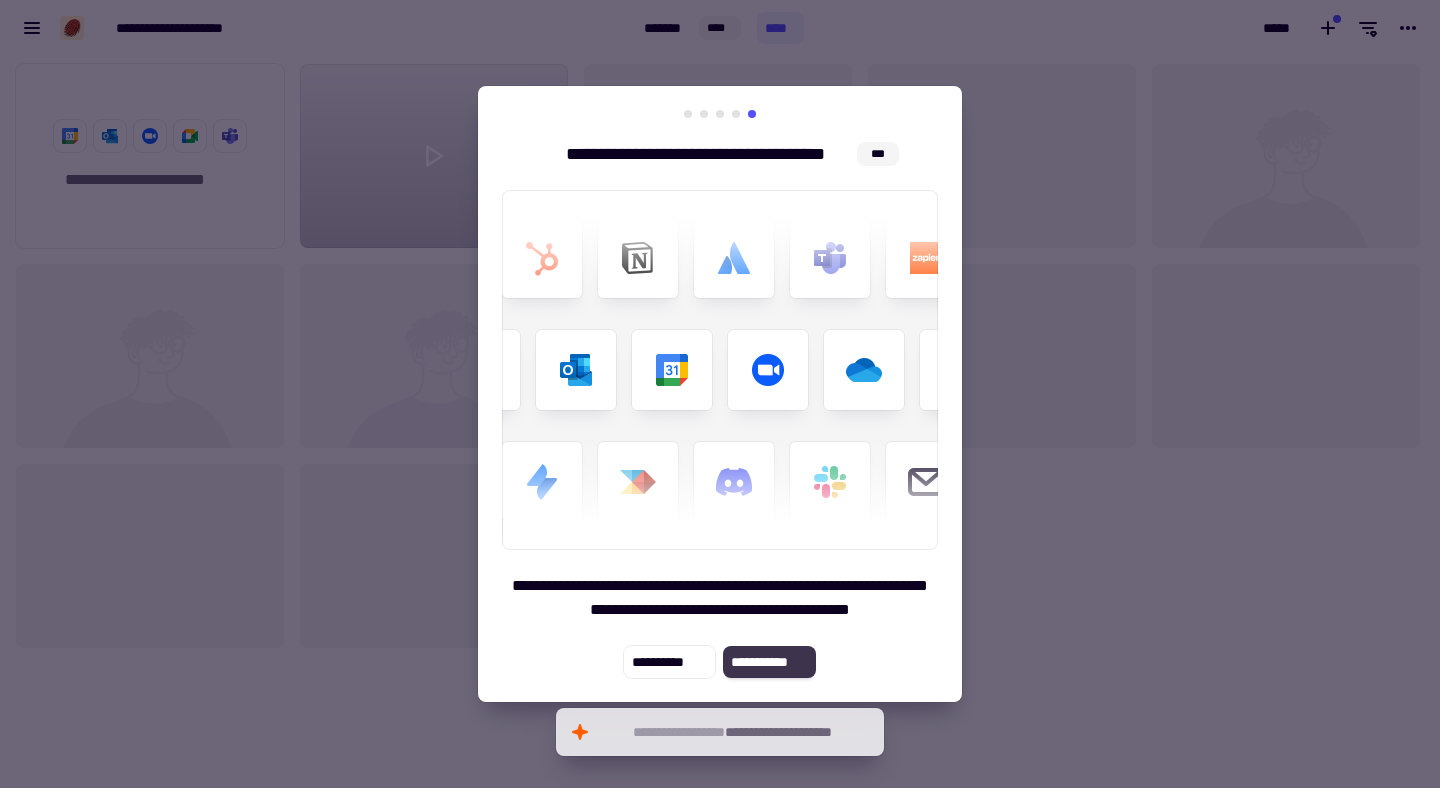 click on "**********" 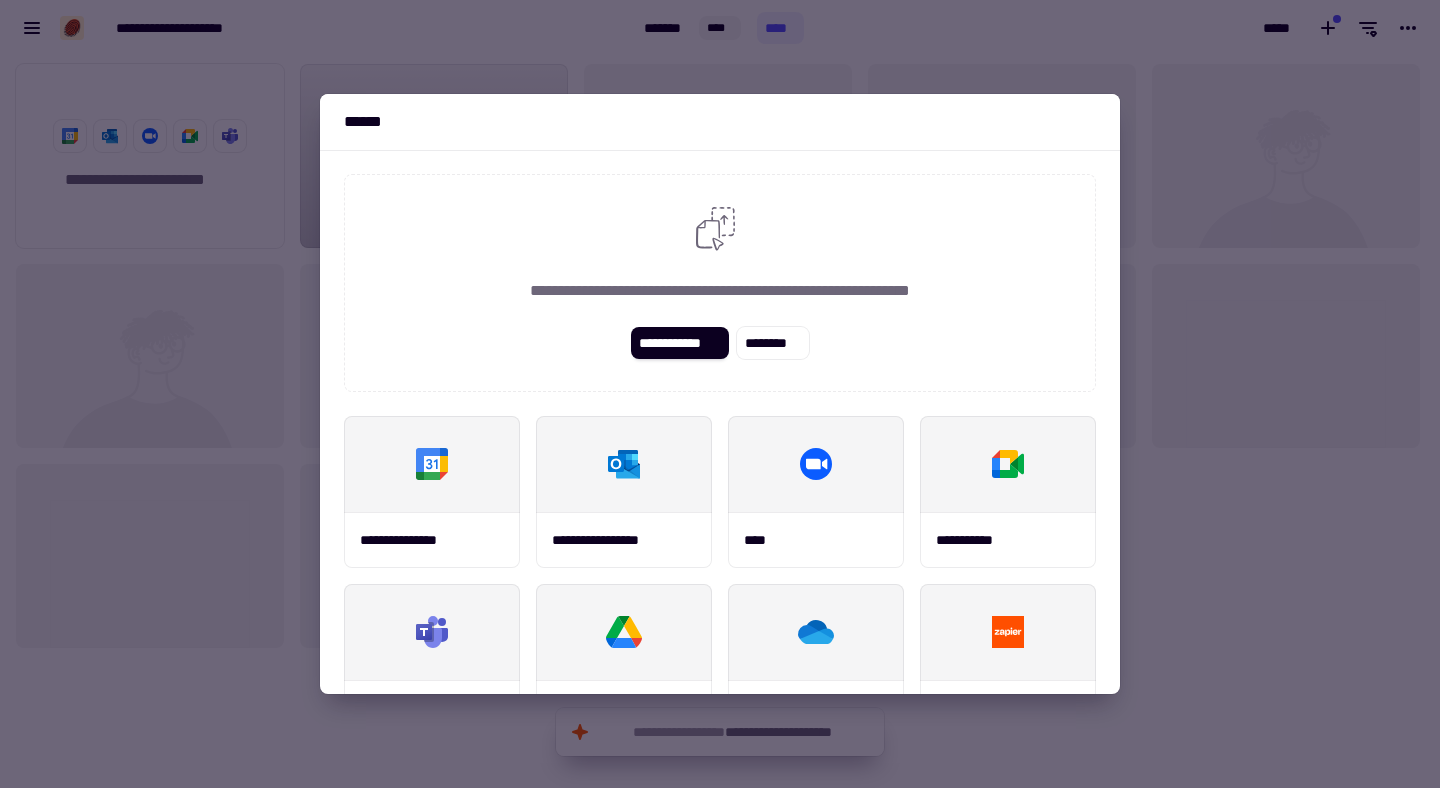 scroll, scrollTop: 258, scrollLeft: 0, axis: vertical 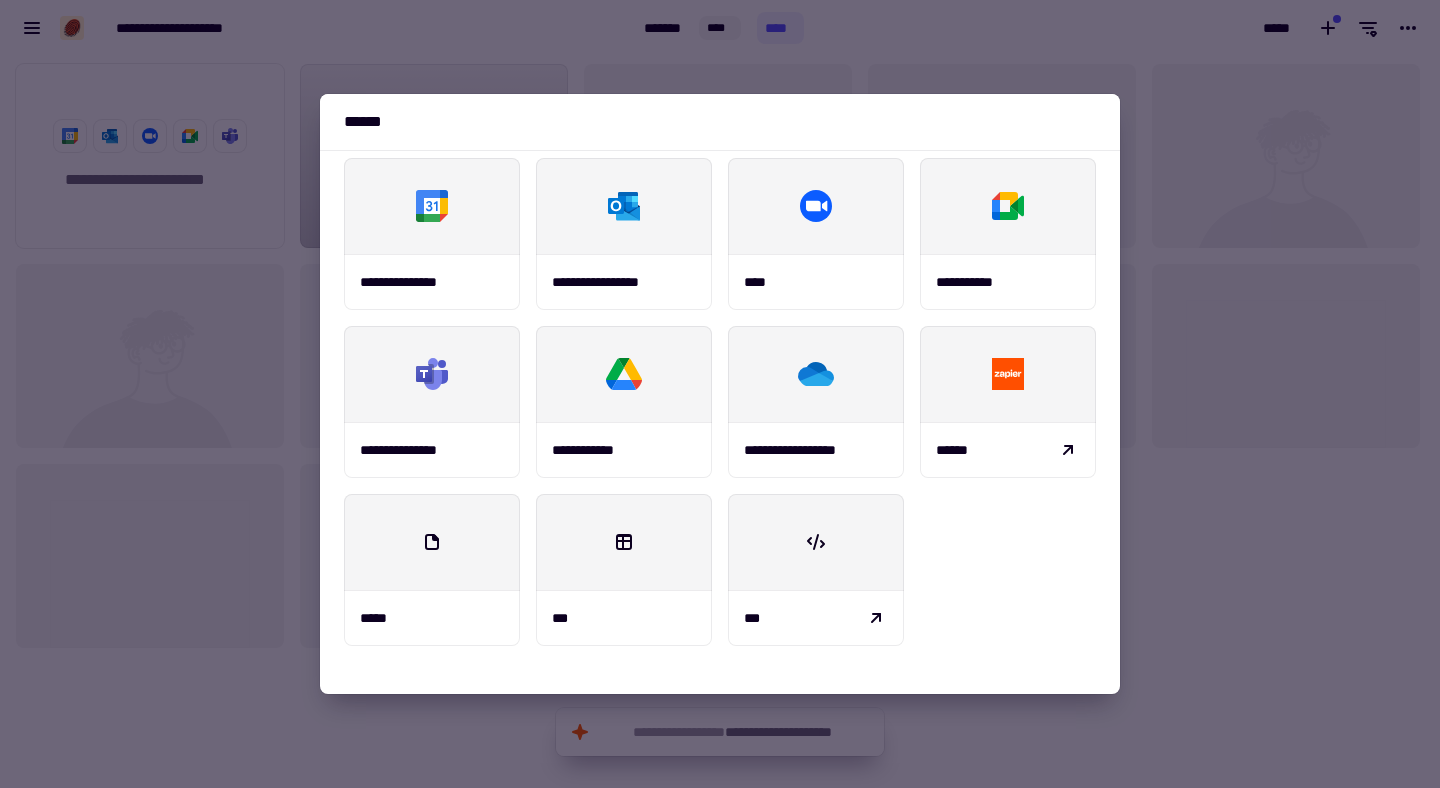 click at bounding box center [720, 394] 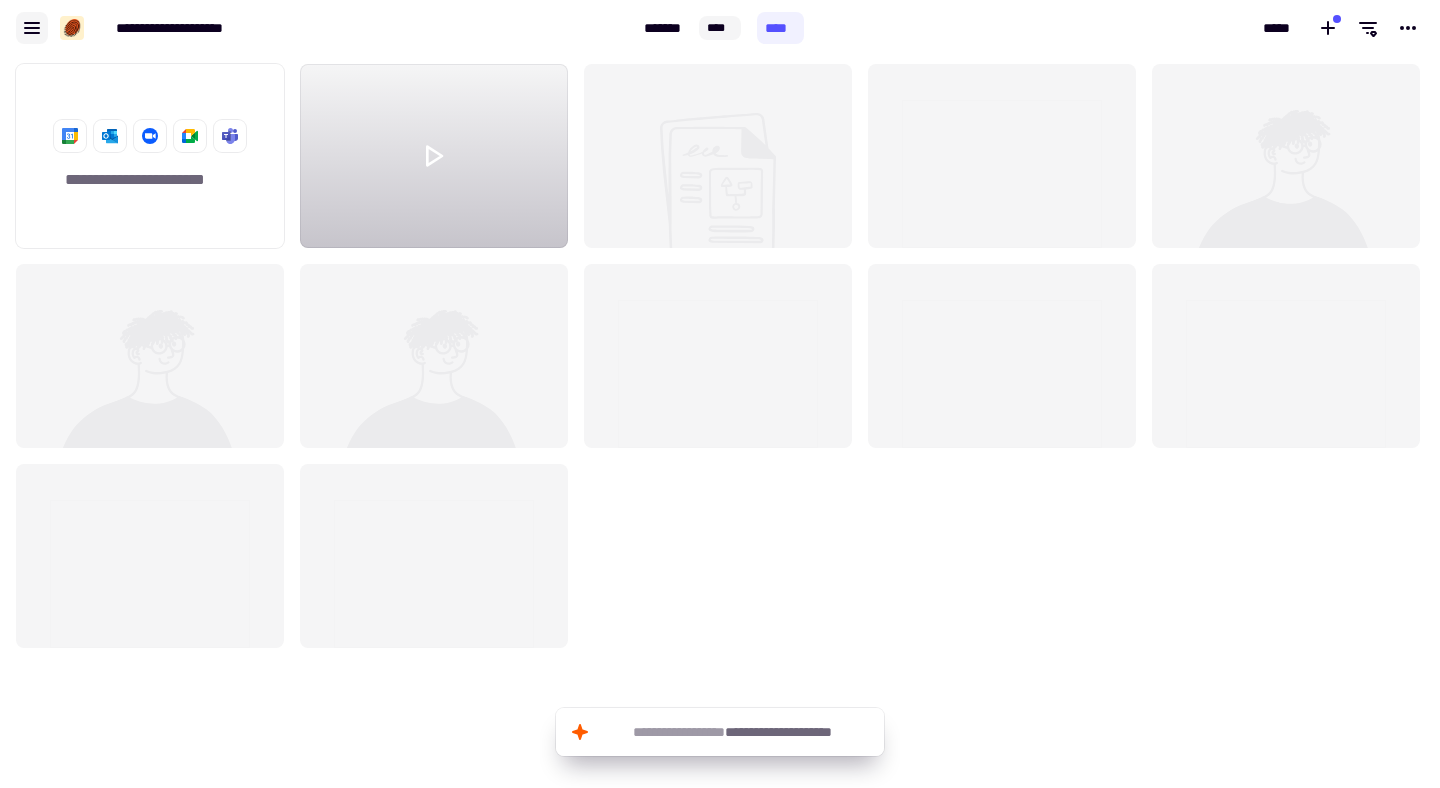 click 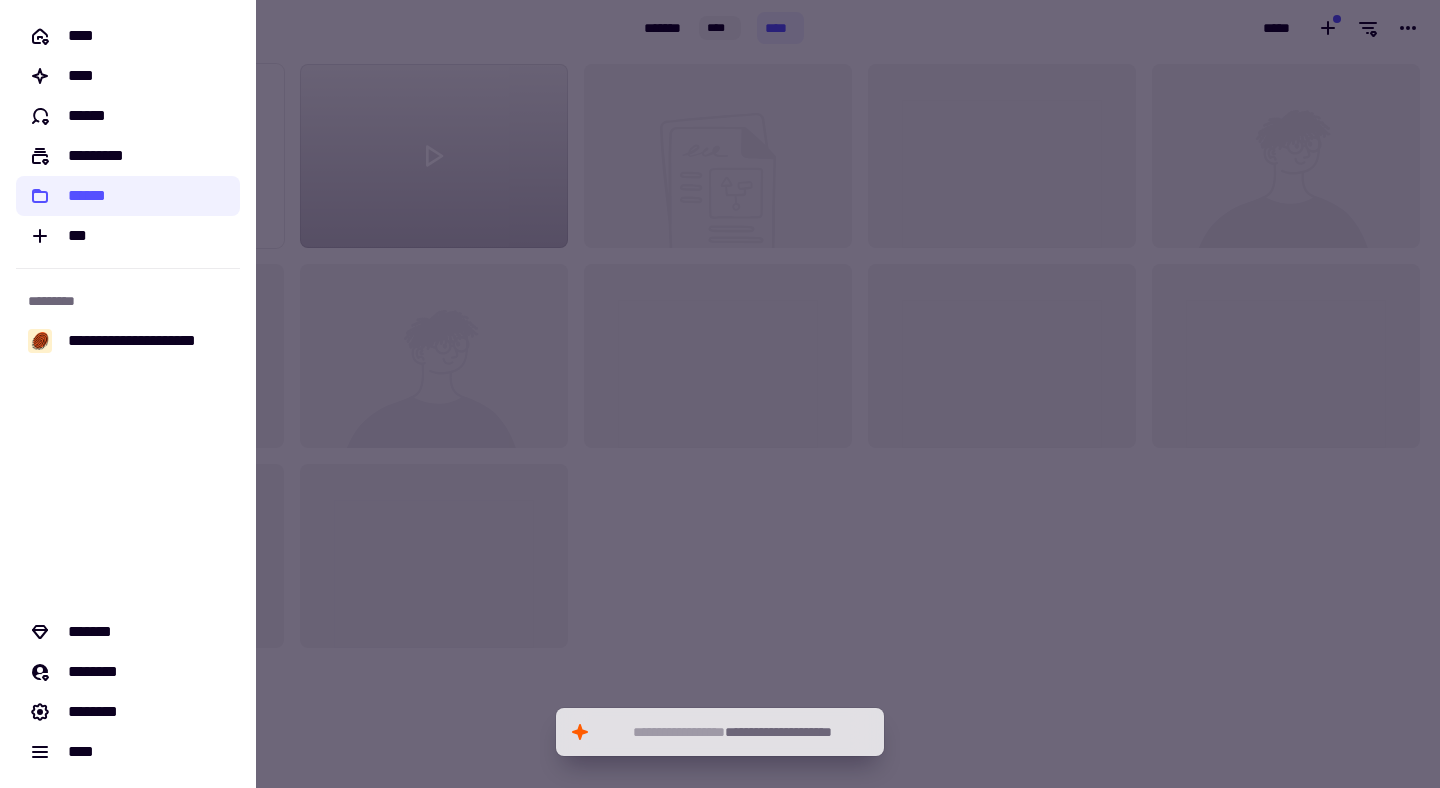 click at bounding box center (720, 394) 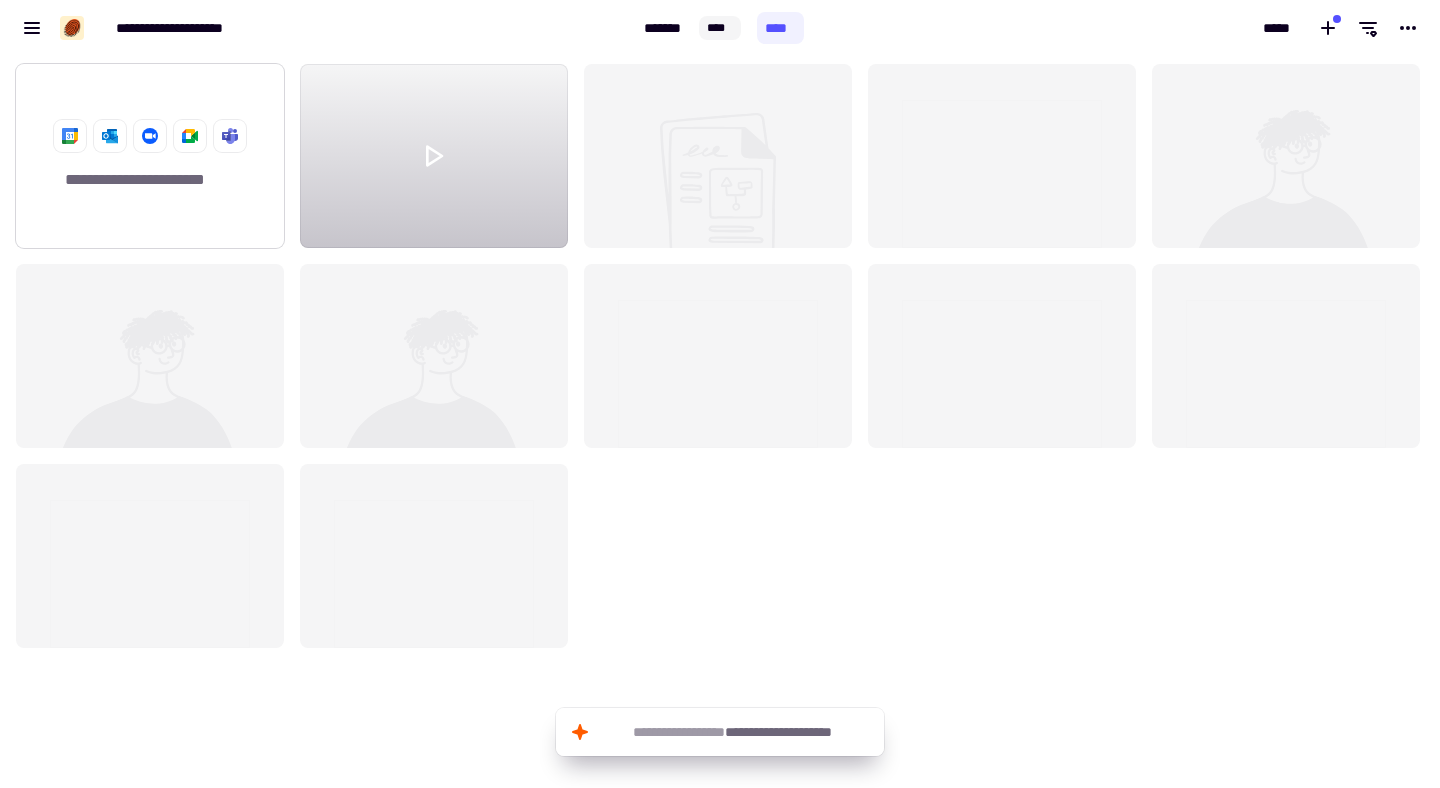 click on "**********" 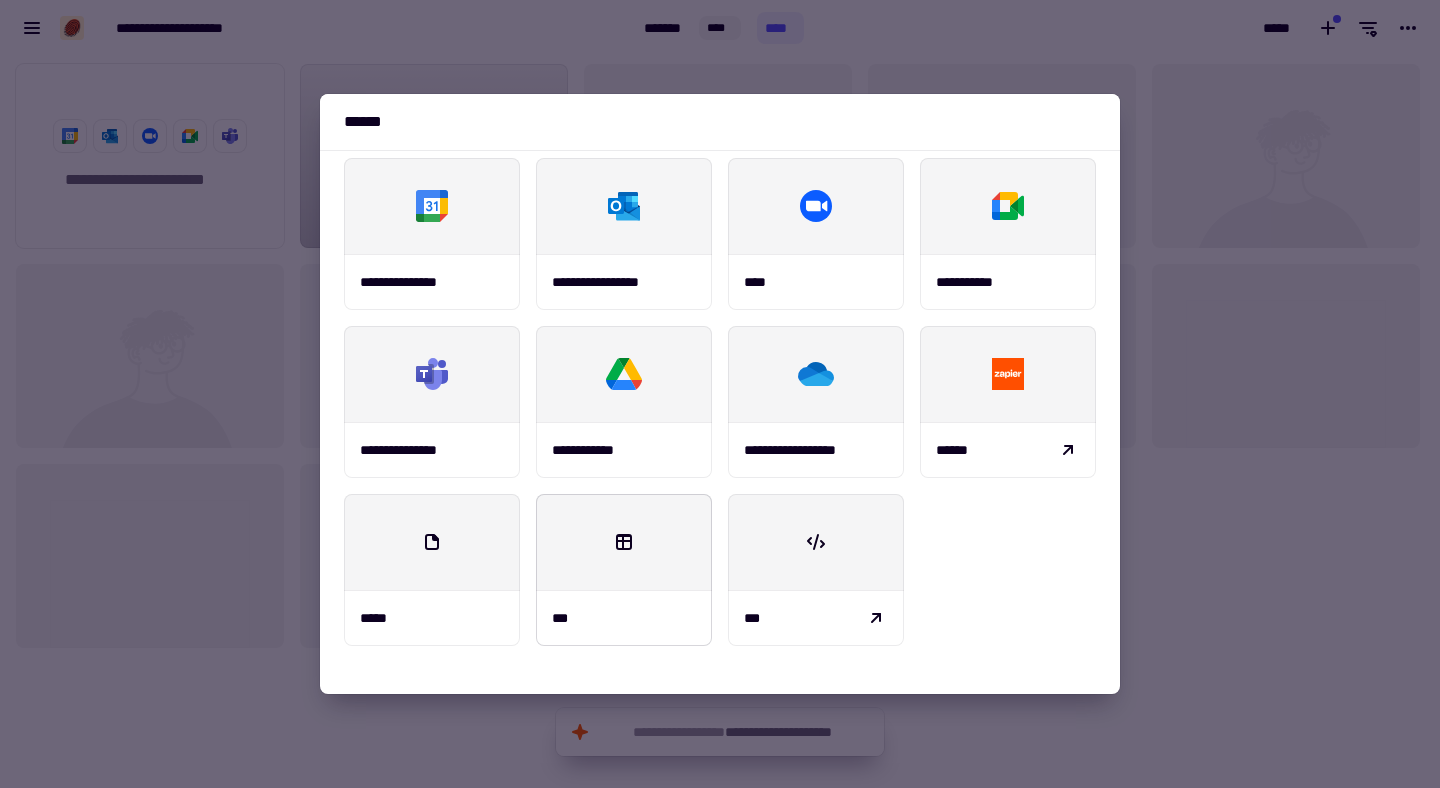 scroll, scrollTop: 0, scrollLeft: 0, axis: both 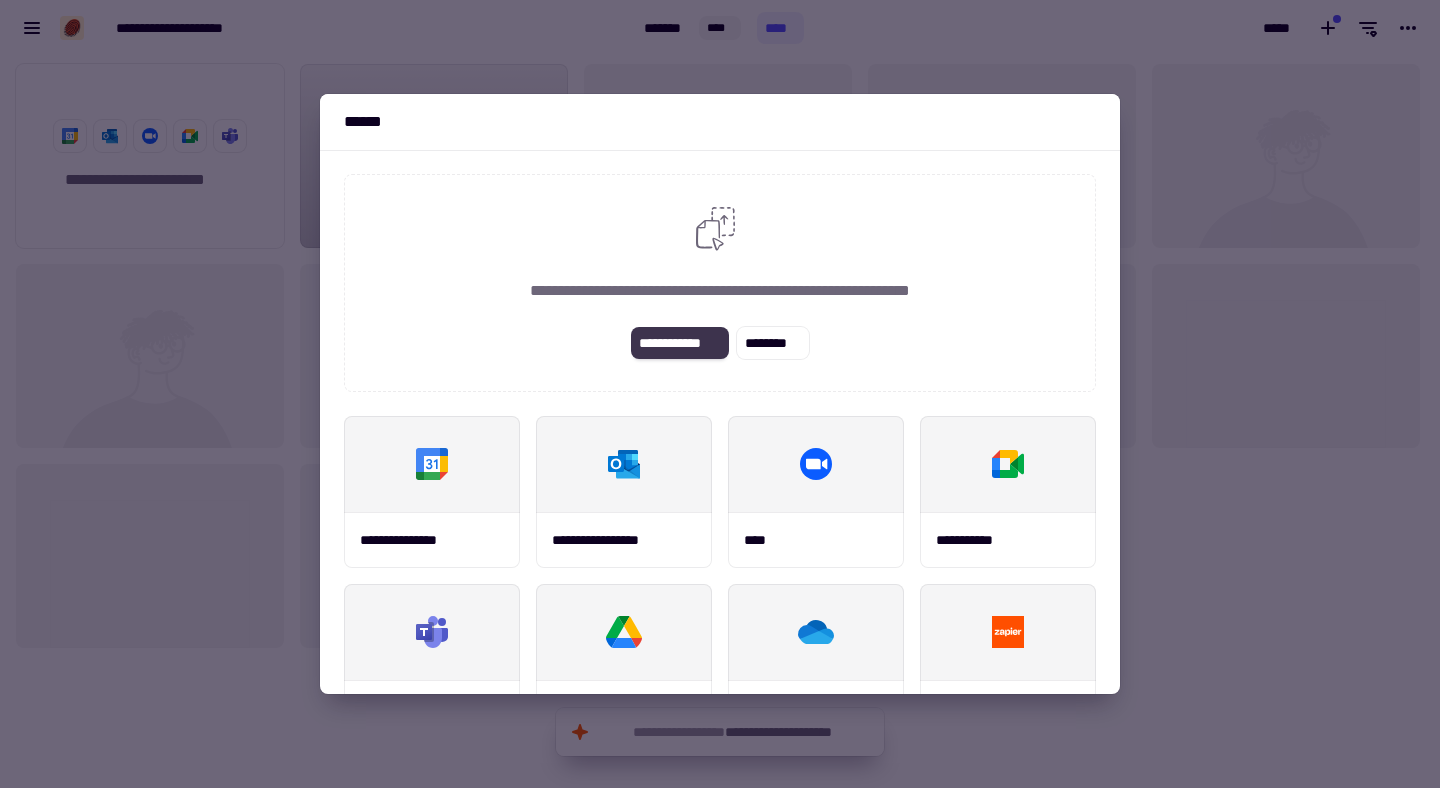 click on "**********" 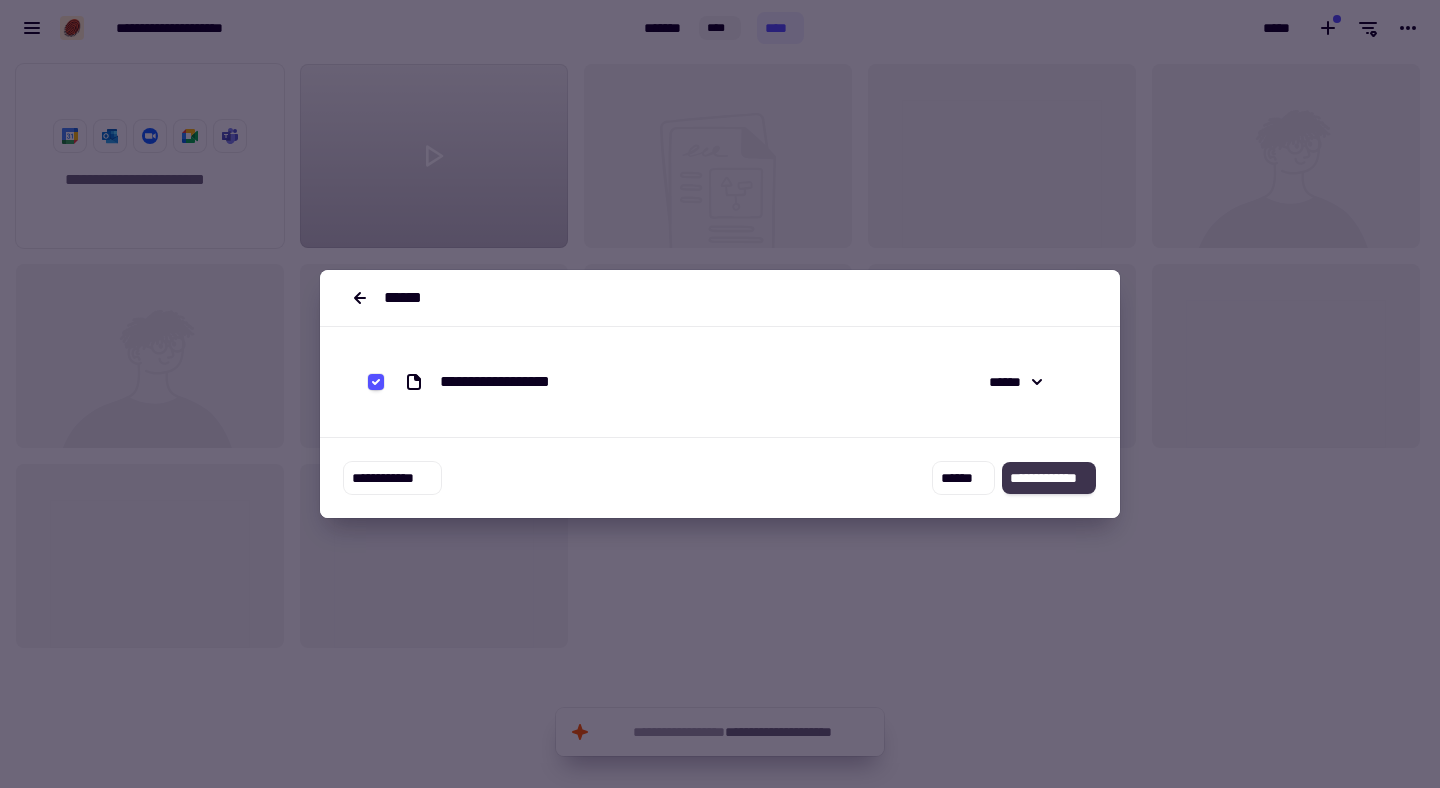click on "**********" 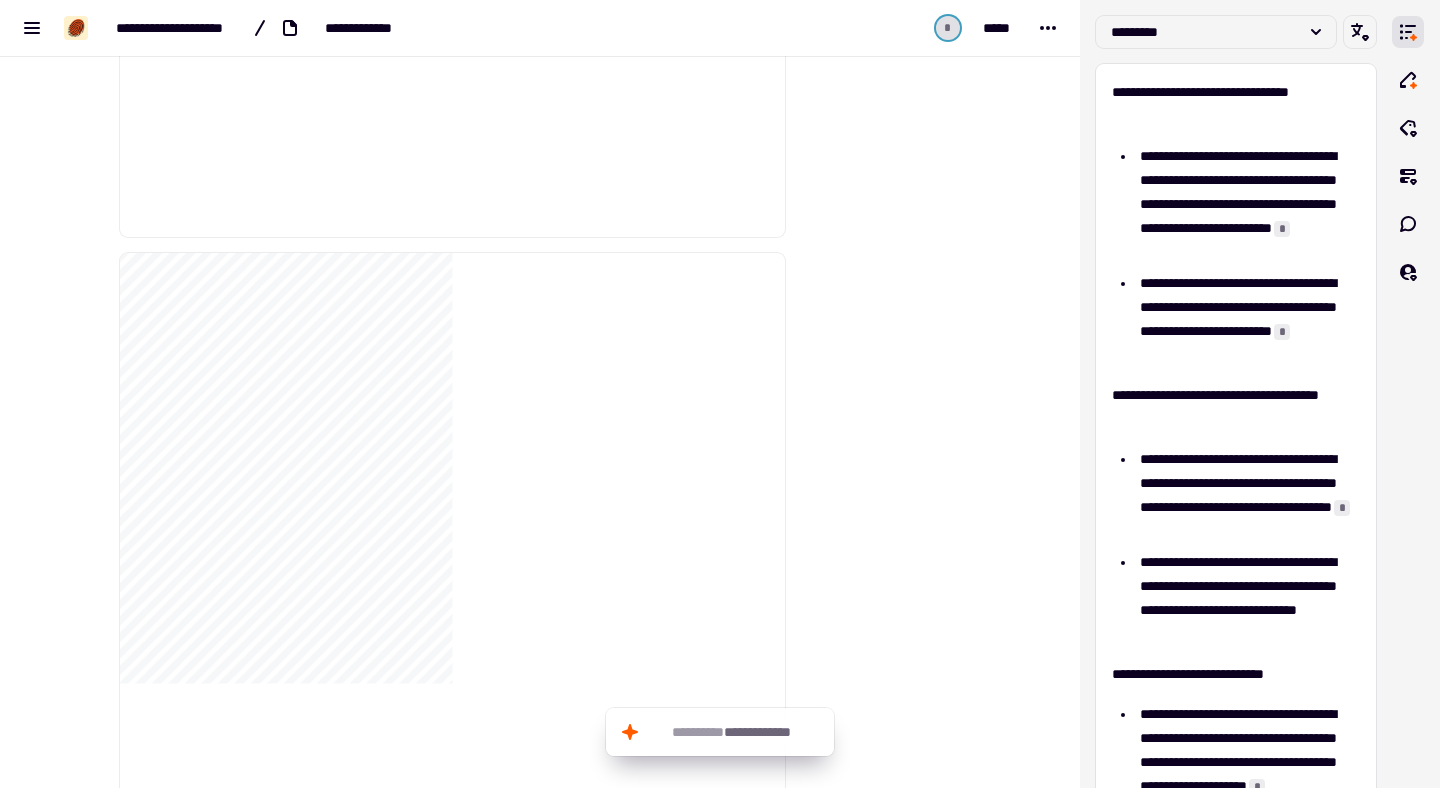 scroll, scrollTop: 1775, scrollLeft: 0, axis: vertical 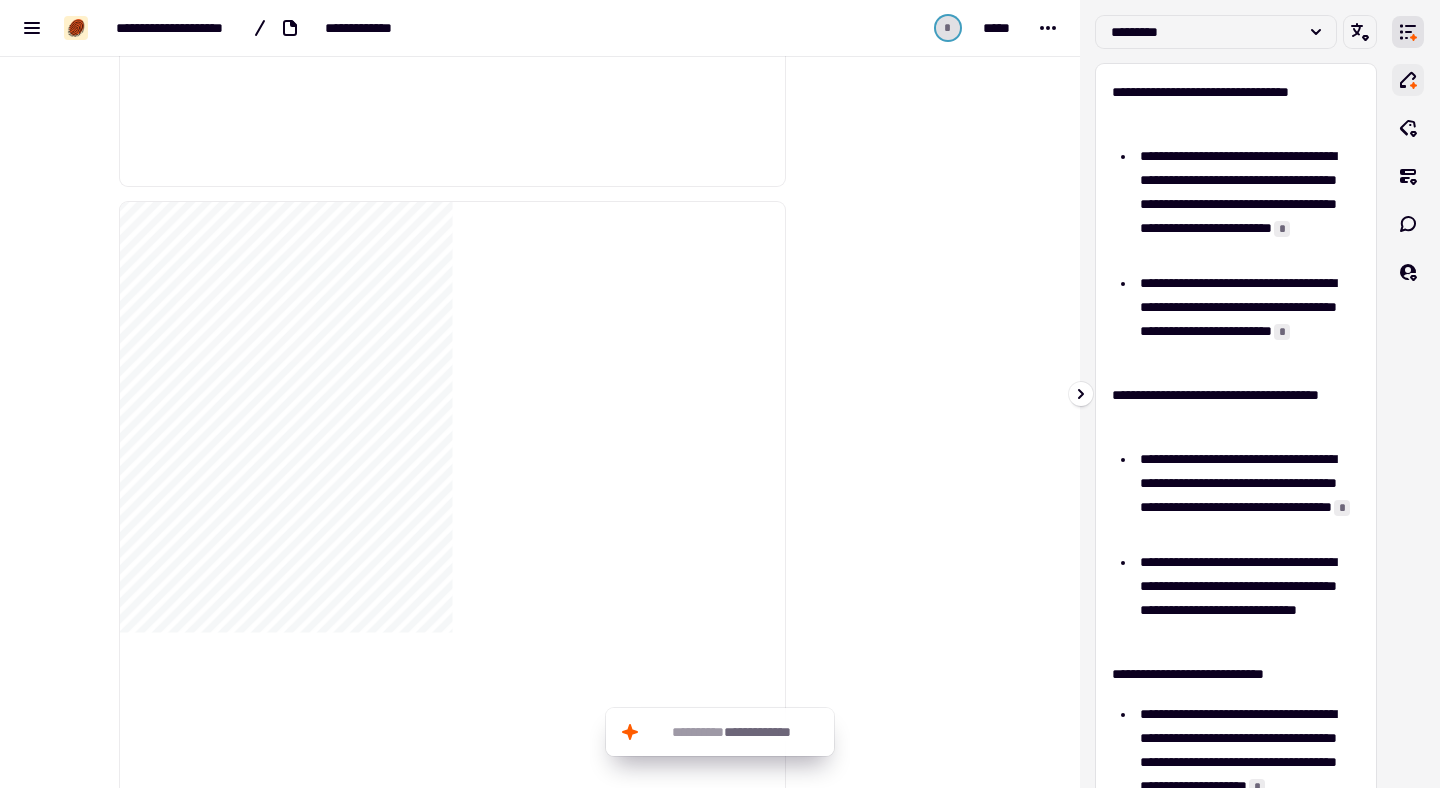 click 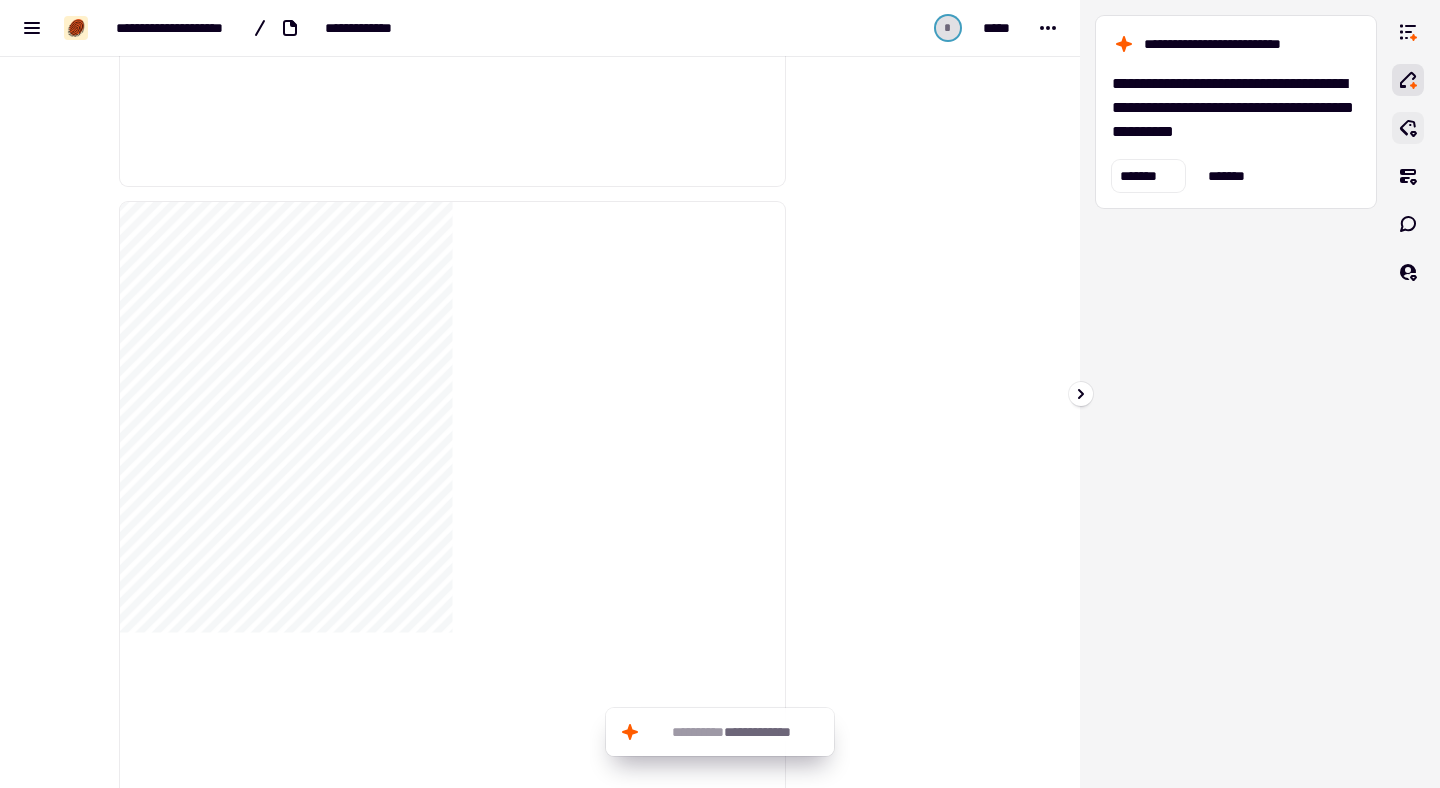 click 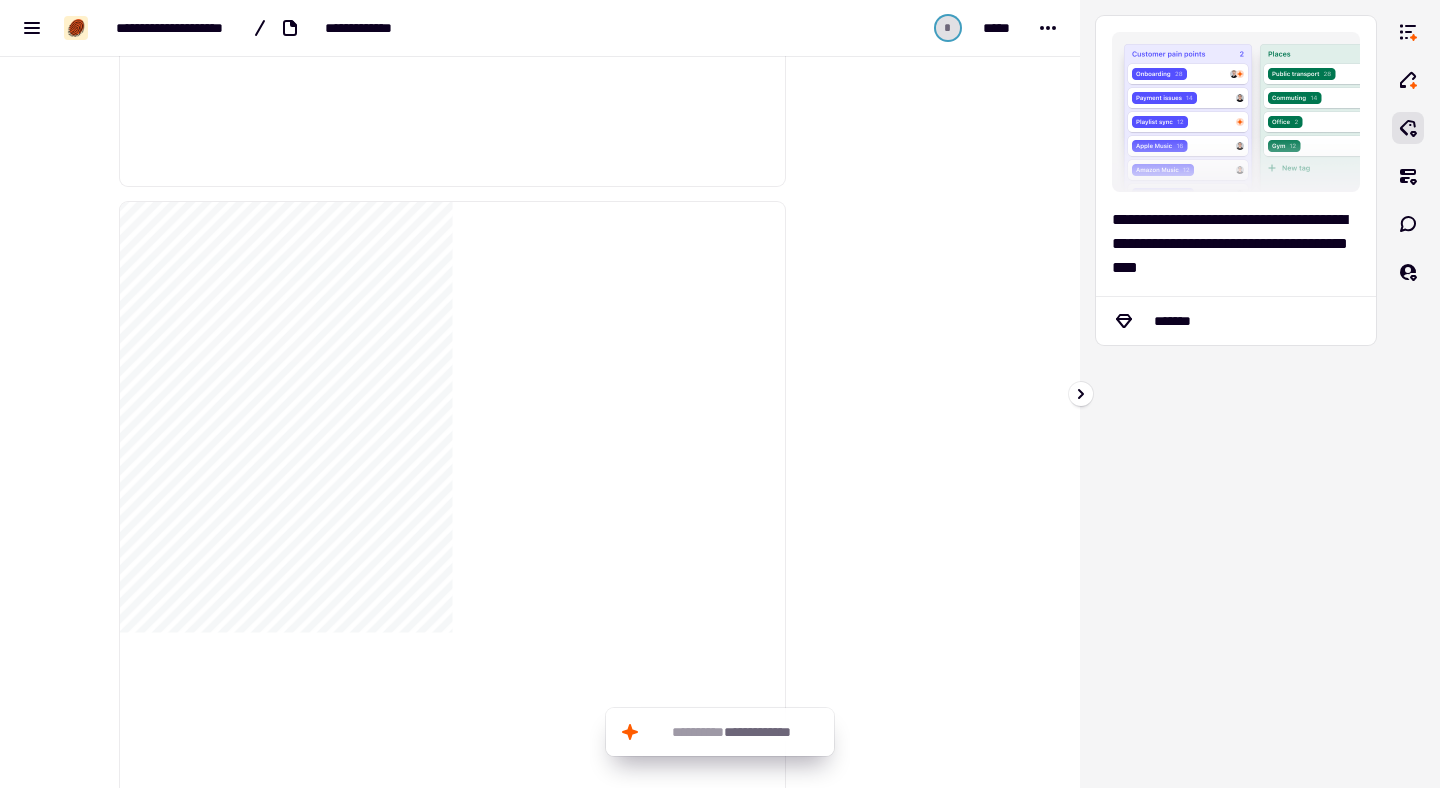 click at bounding box center (1408, 394) 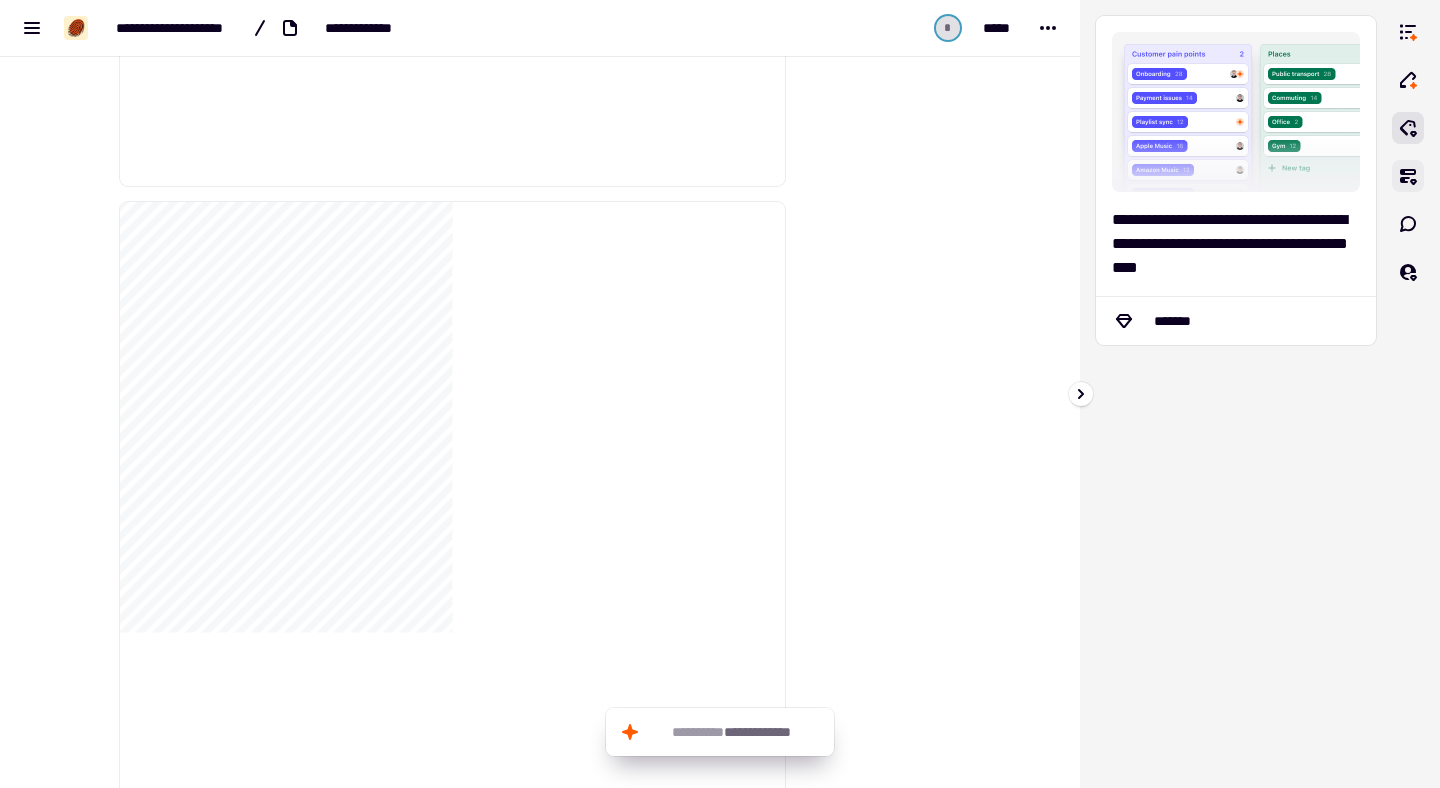 click 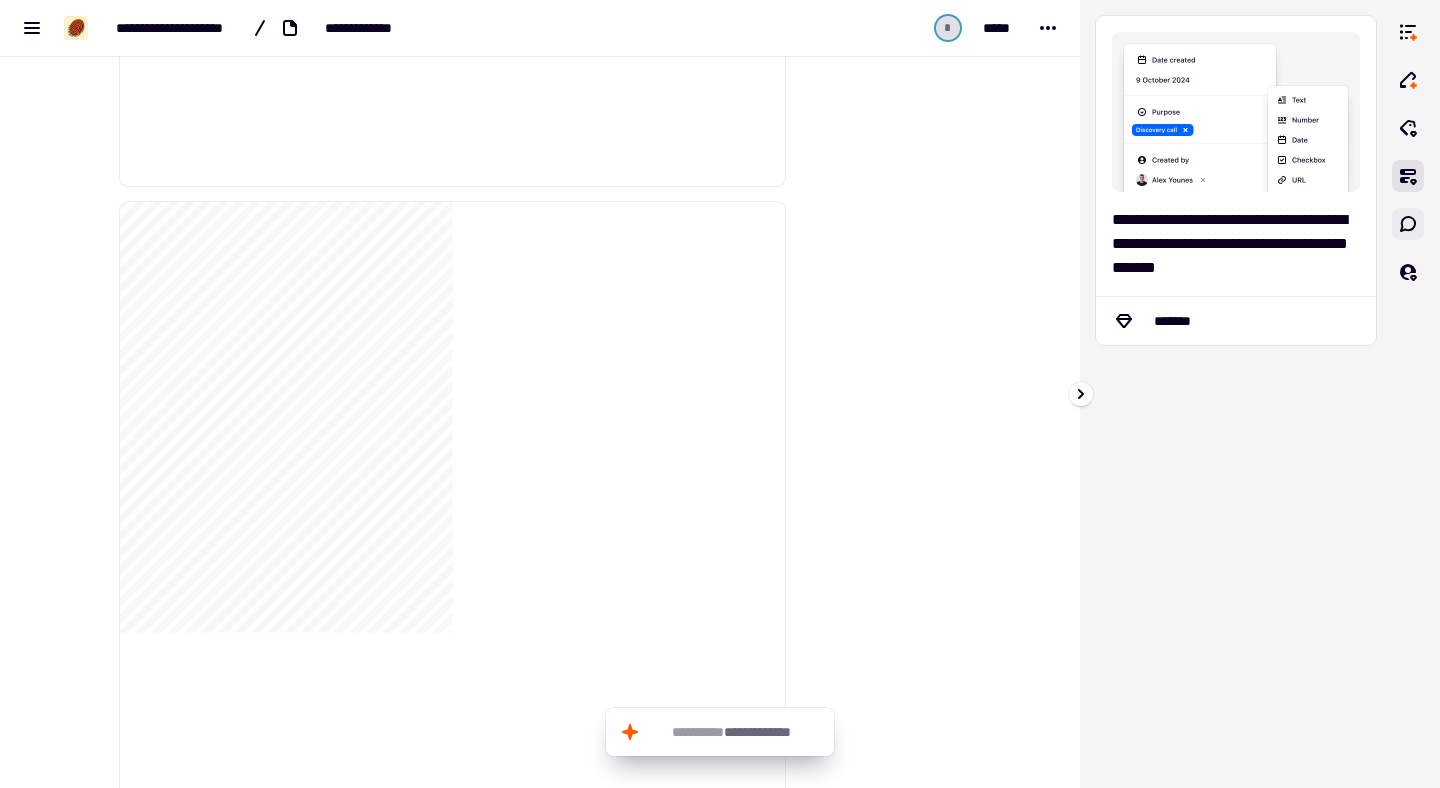 click 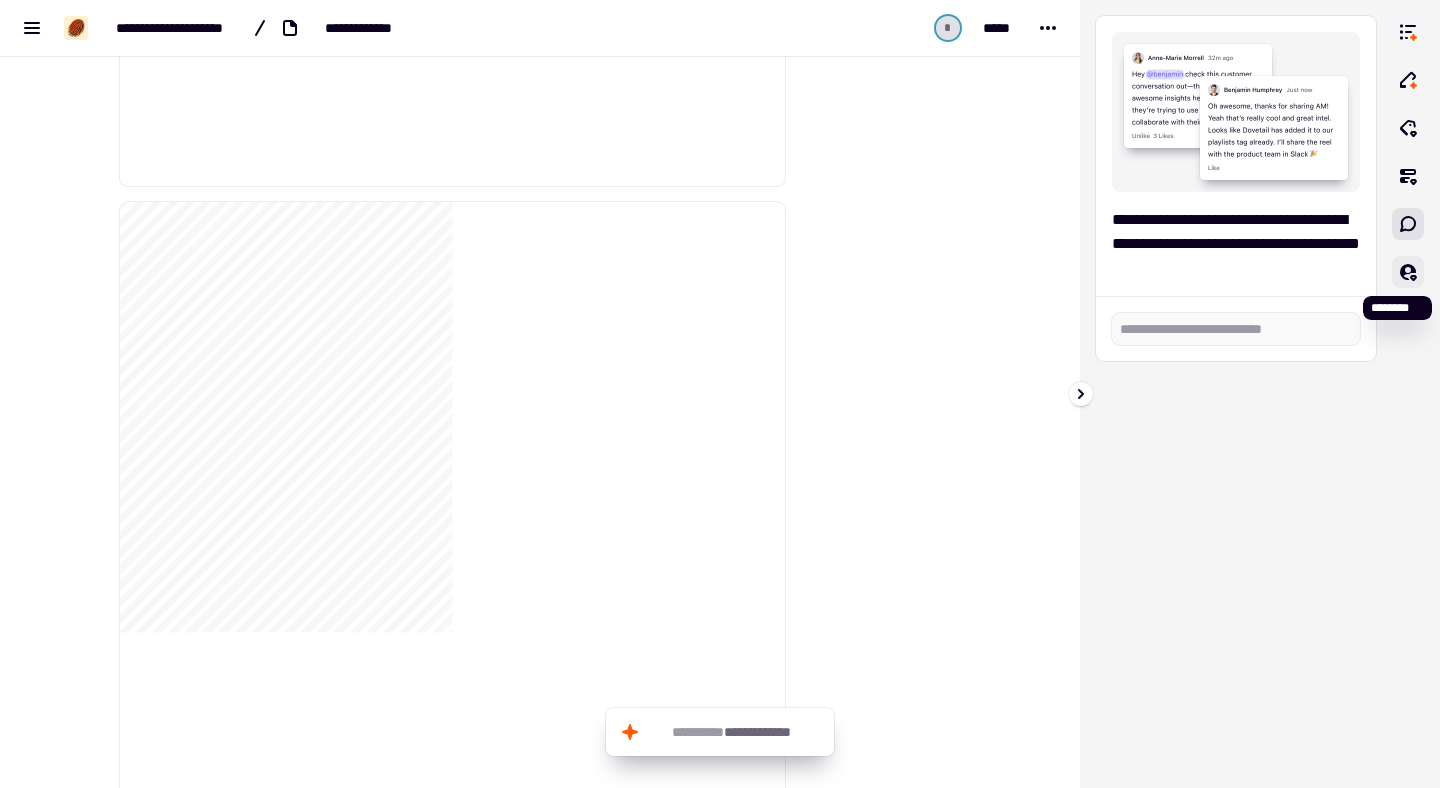 click 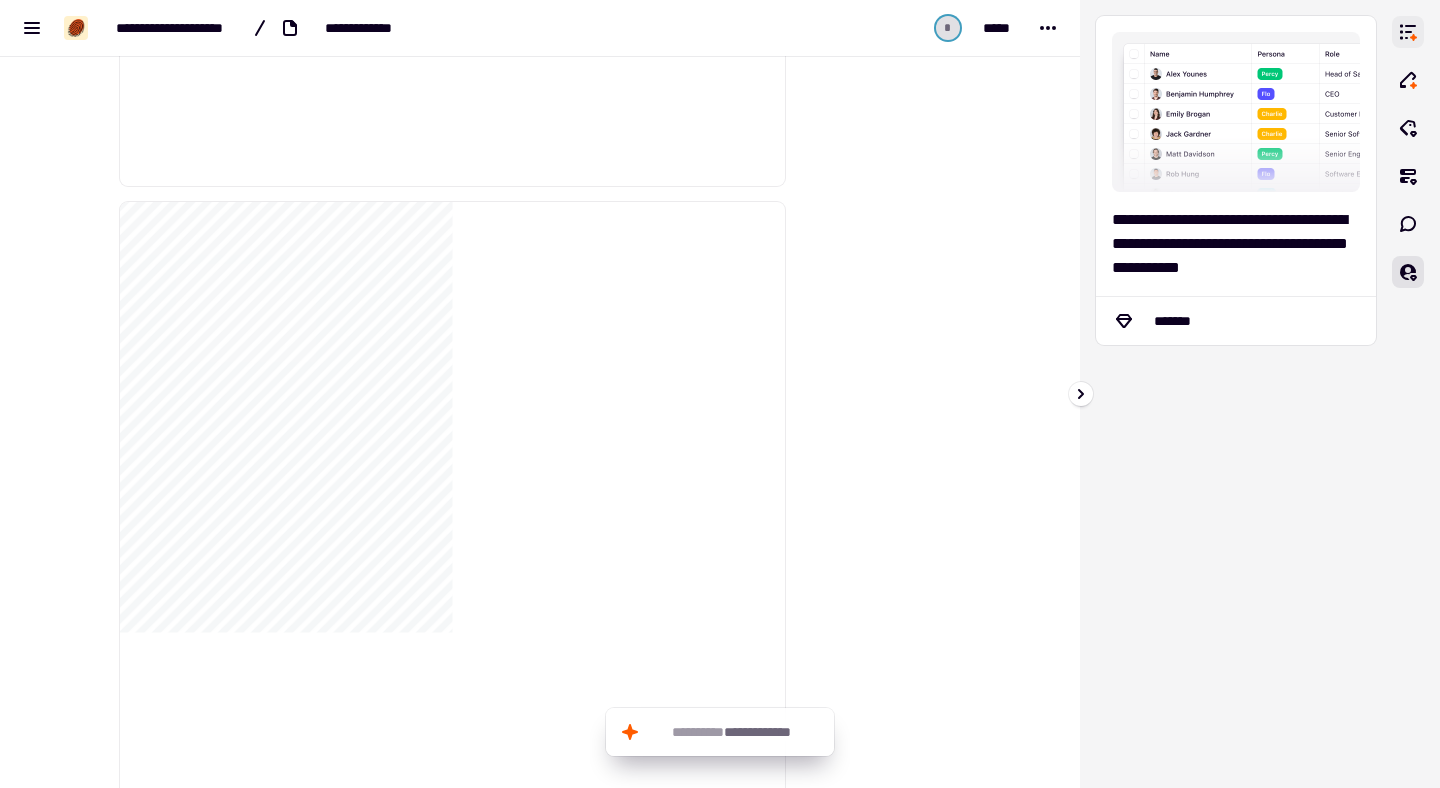 click 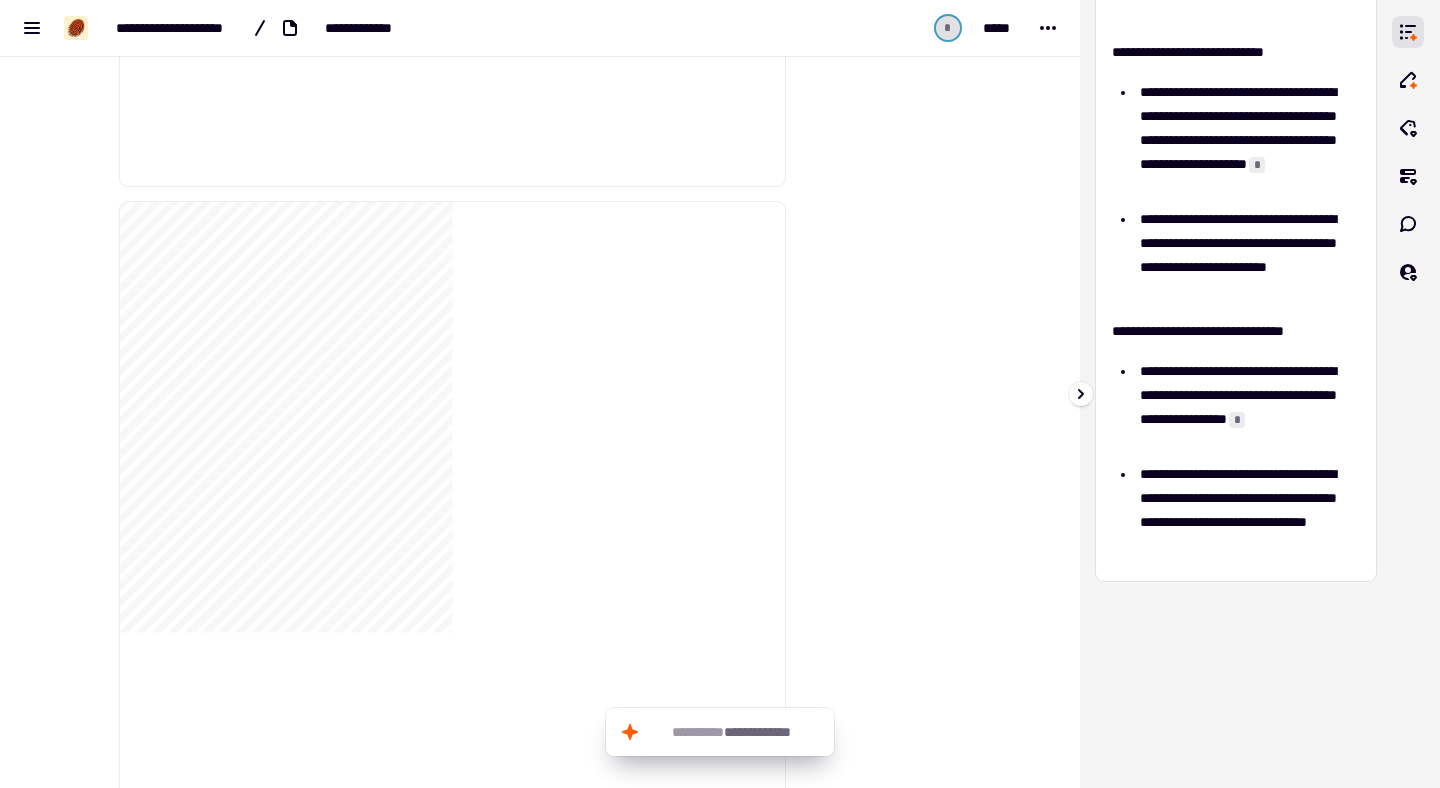 scroll, scrollTop: 0, scrollLeft: 0, axis: both 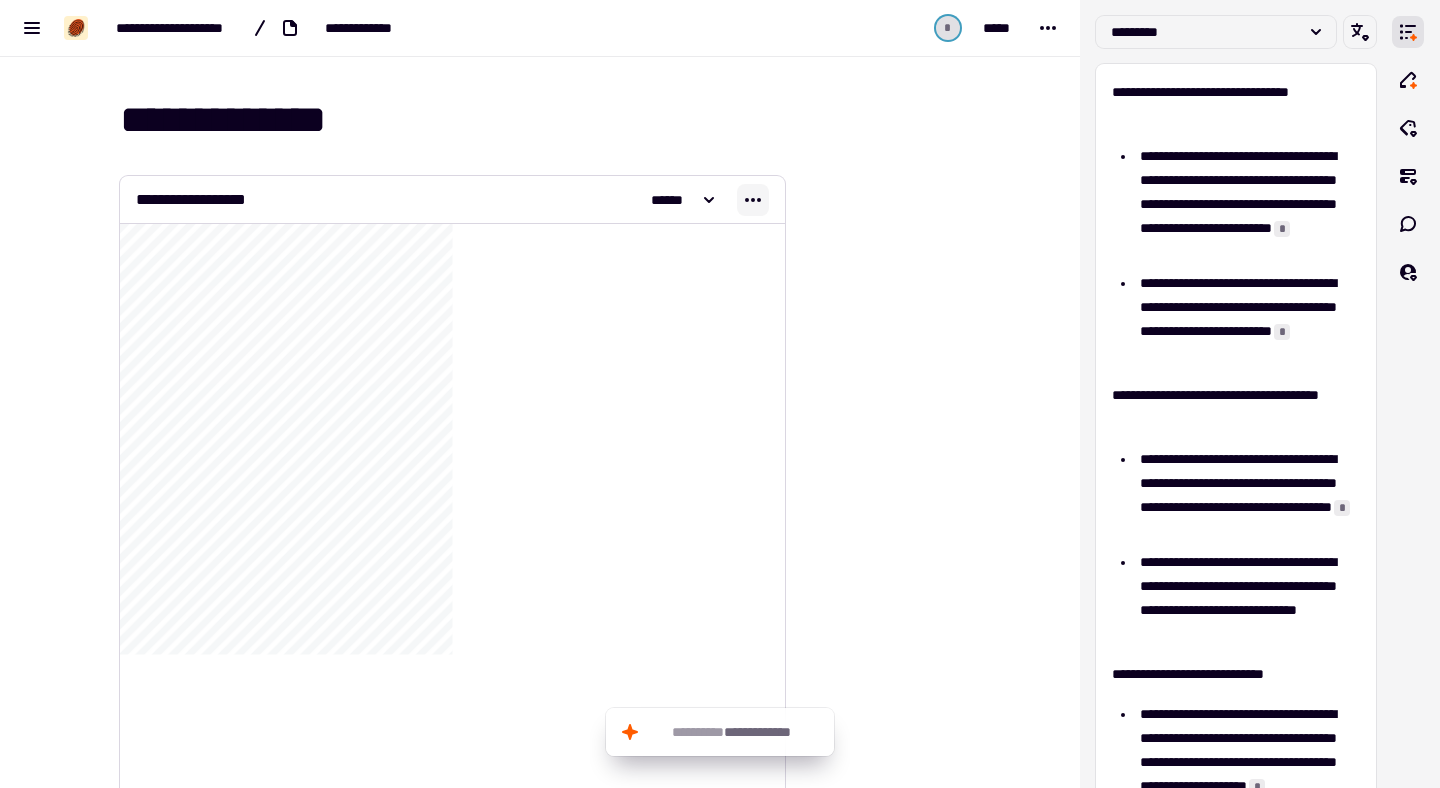 click 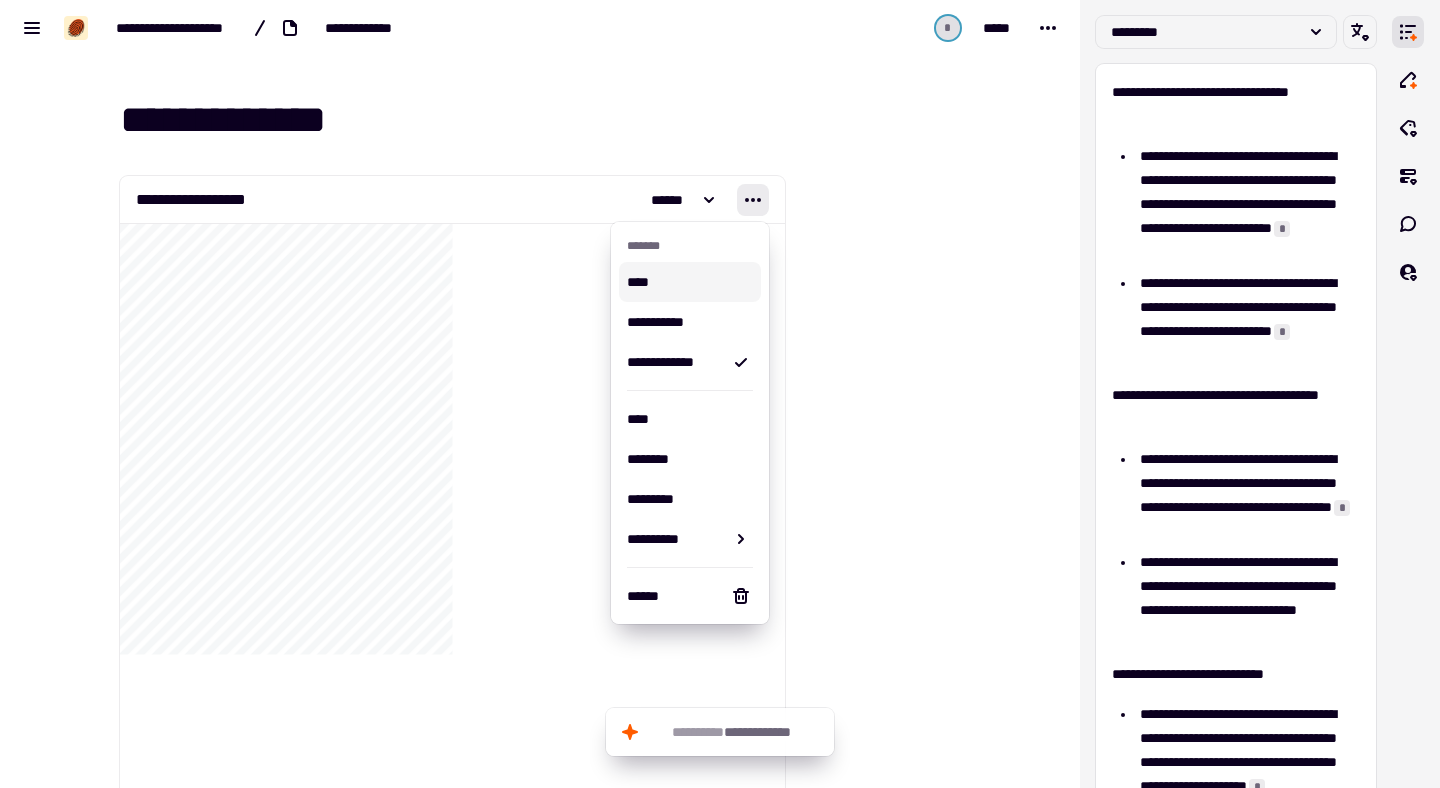 click on "[FIRST] [LAST] [STREET] [CITY] [STATE] [ZIP] [COUNTRY] [PHONE] [EMAIL] [SSN] [DLN] [CC] [DOB]" at bounding box center [540, 1609] 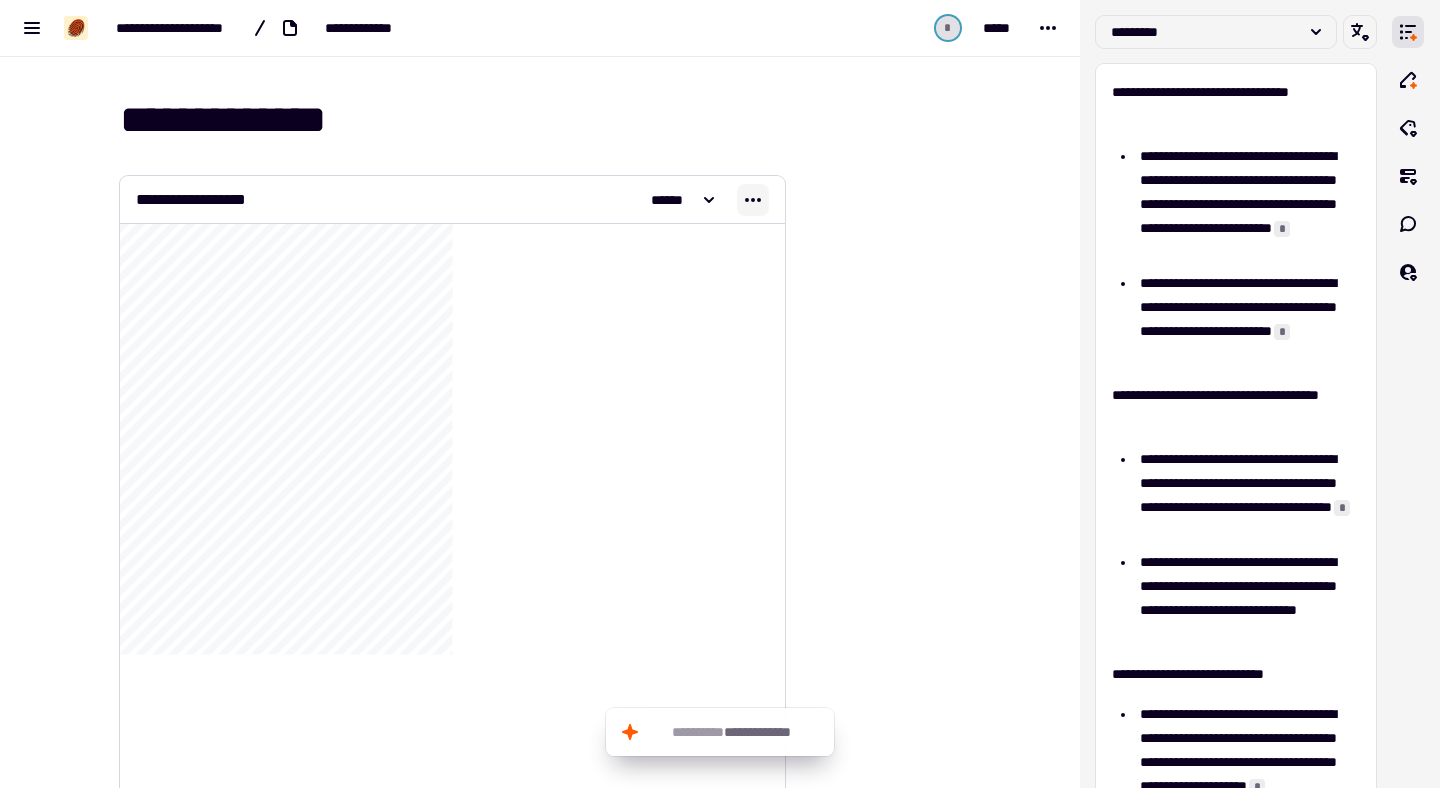 click 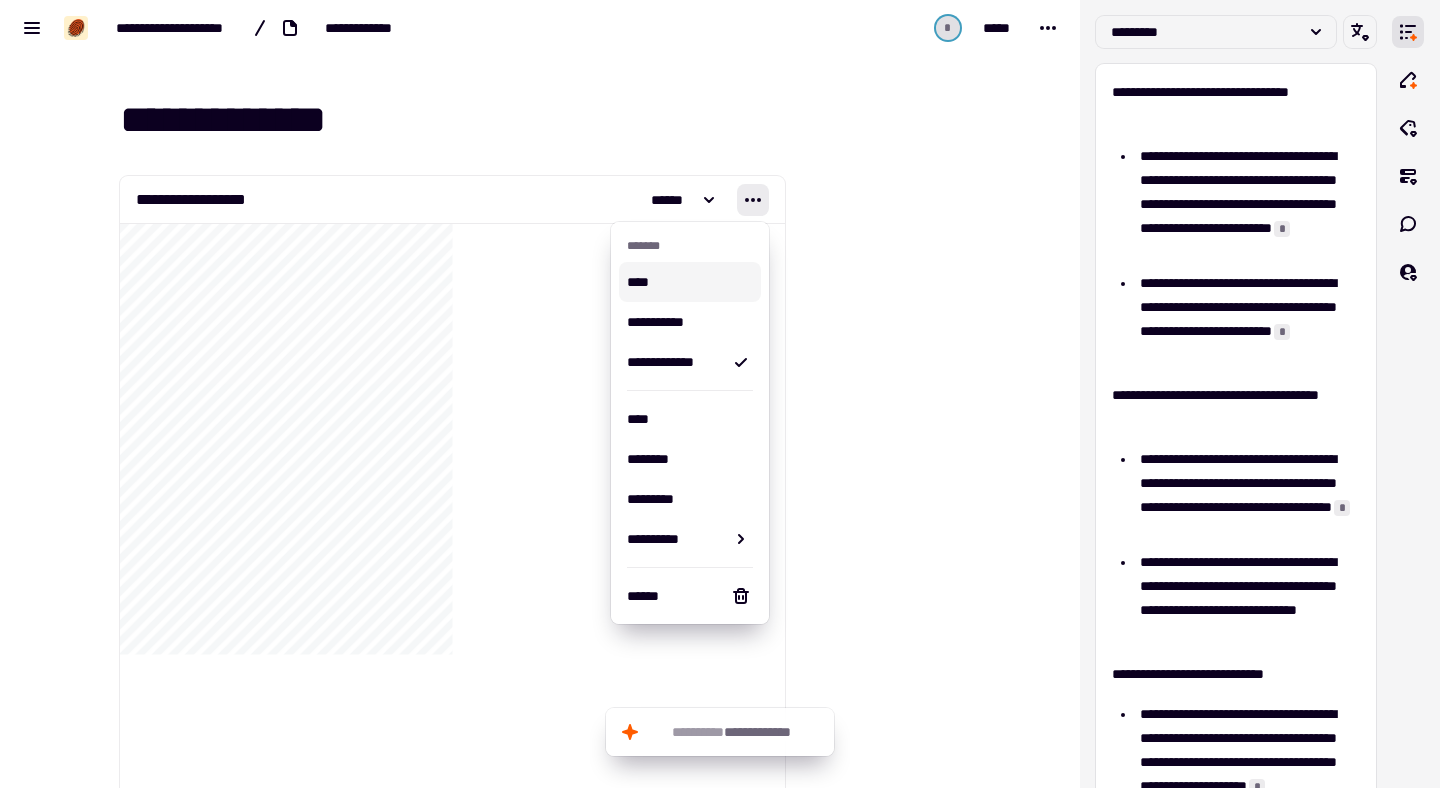 click on "****" at bounding box center (690, 282) 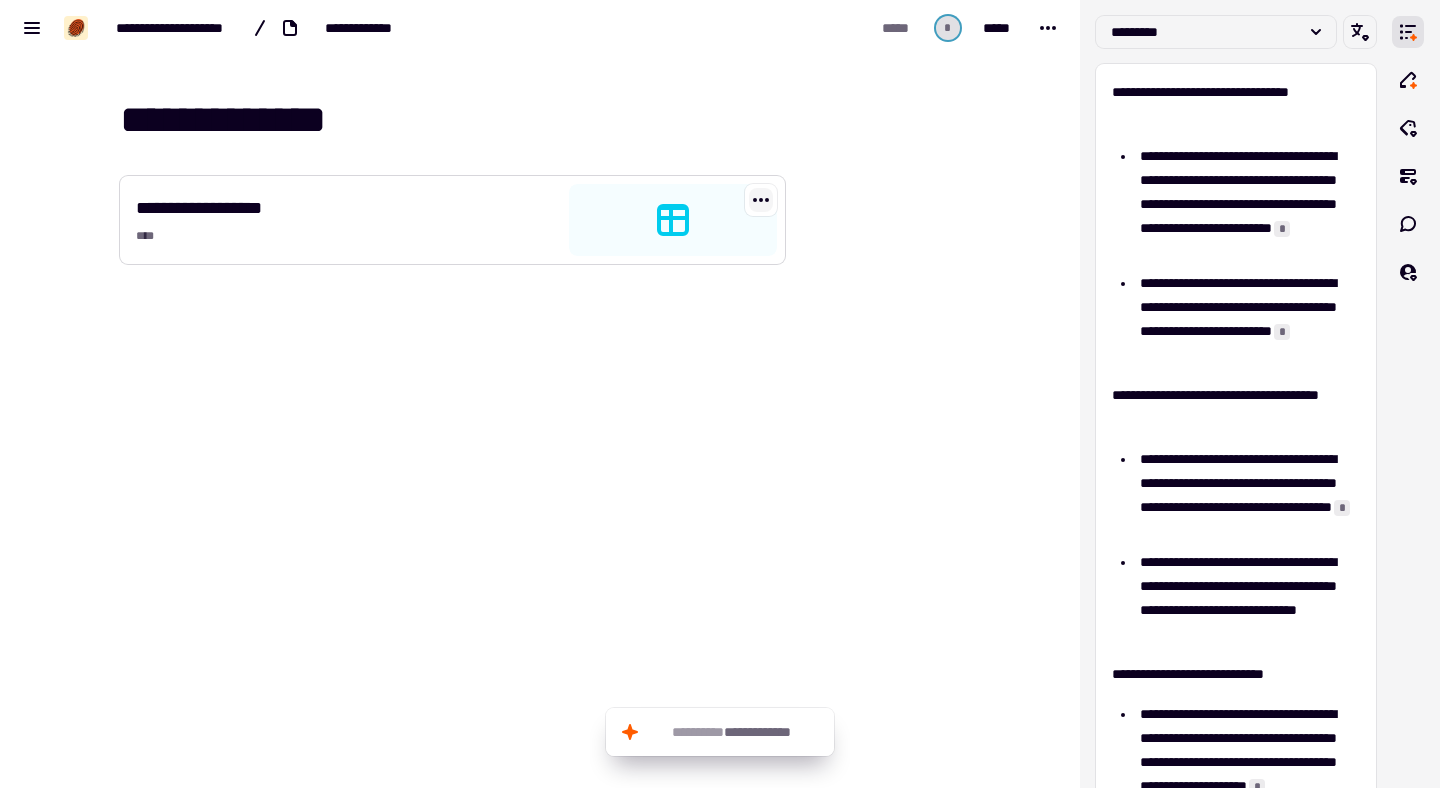 click 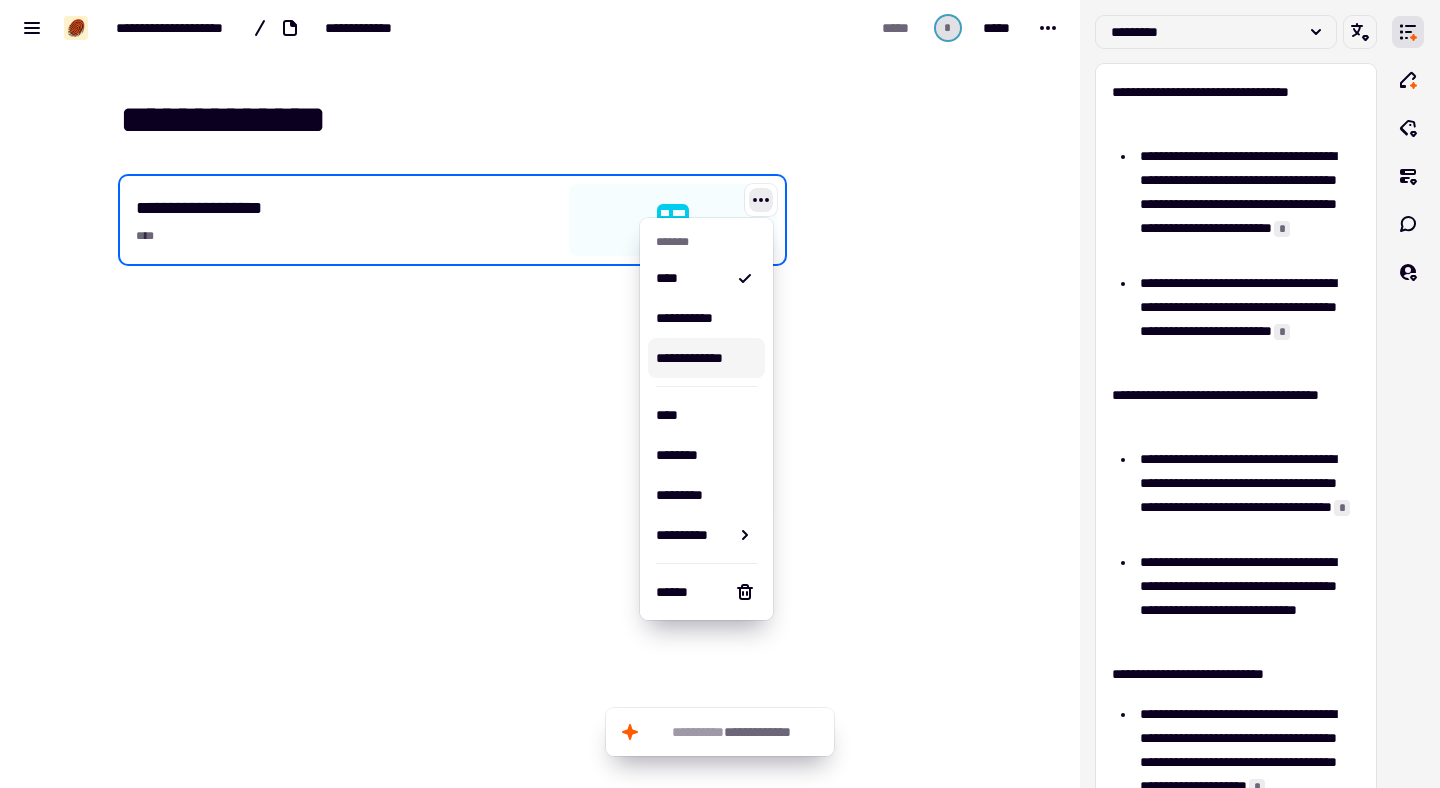 click on "**********" at bounding box center [703, 358] 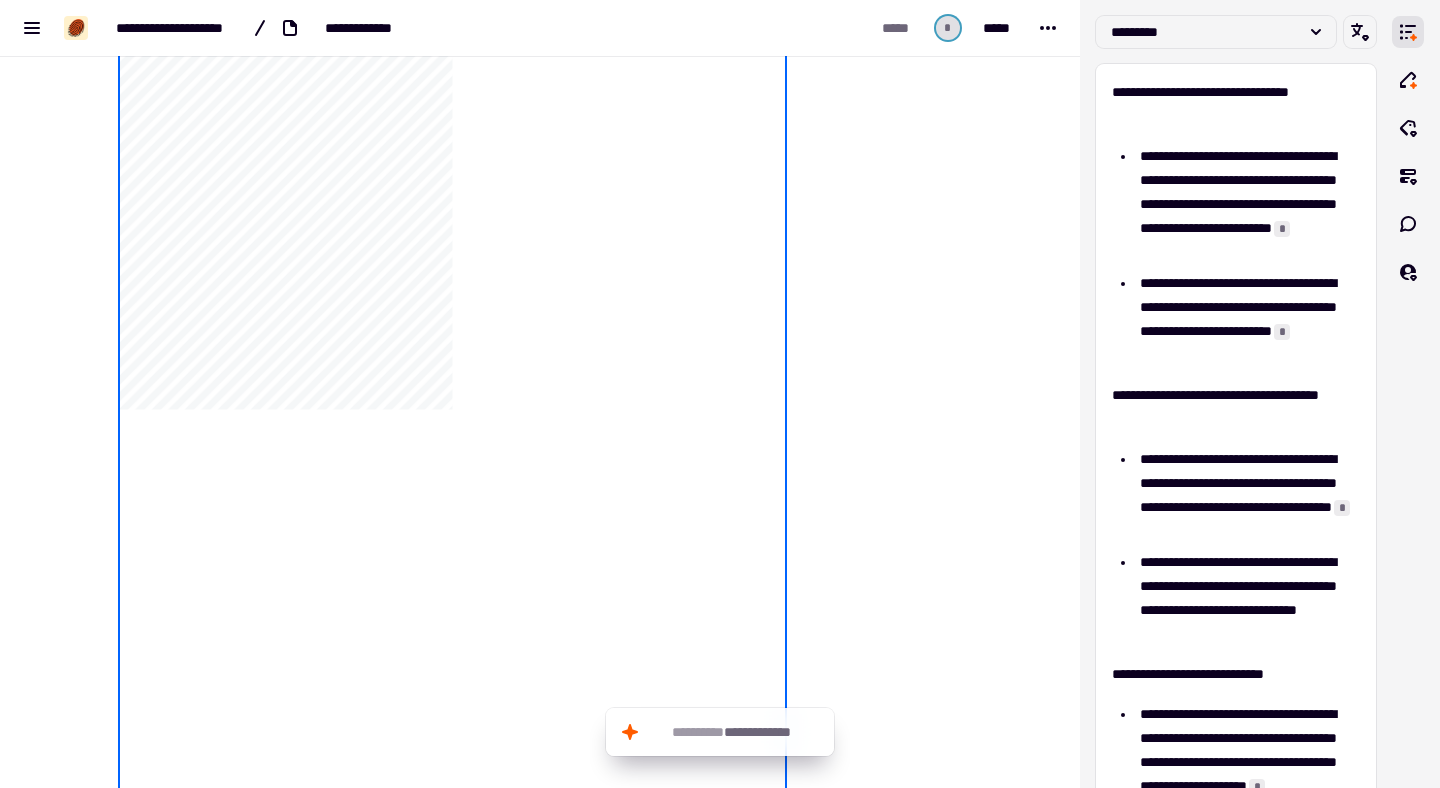 scroll, scrollTop: 0, scrollLeft: 0, axis: both 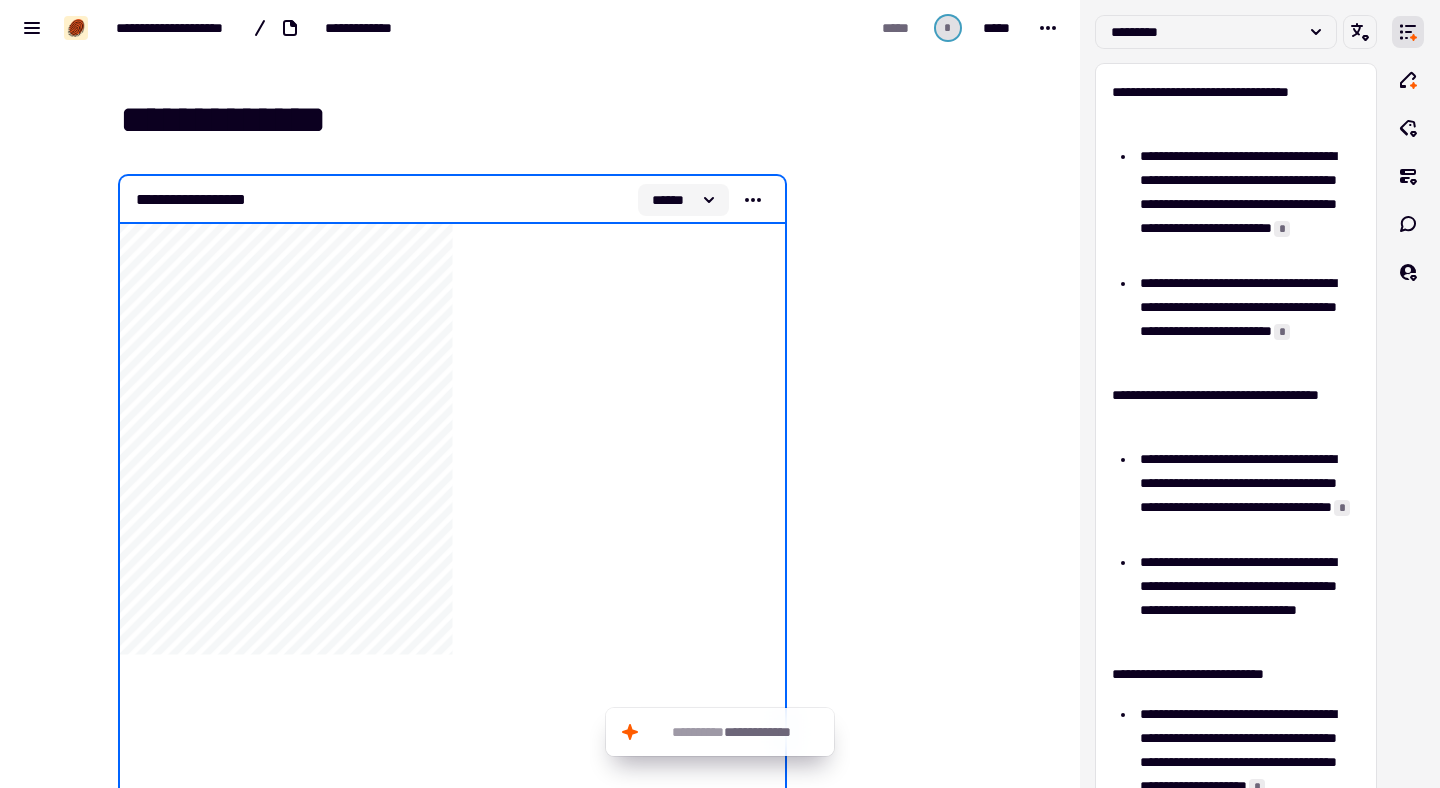 click 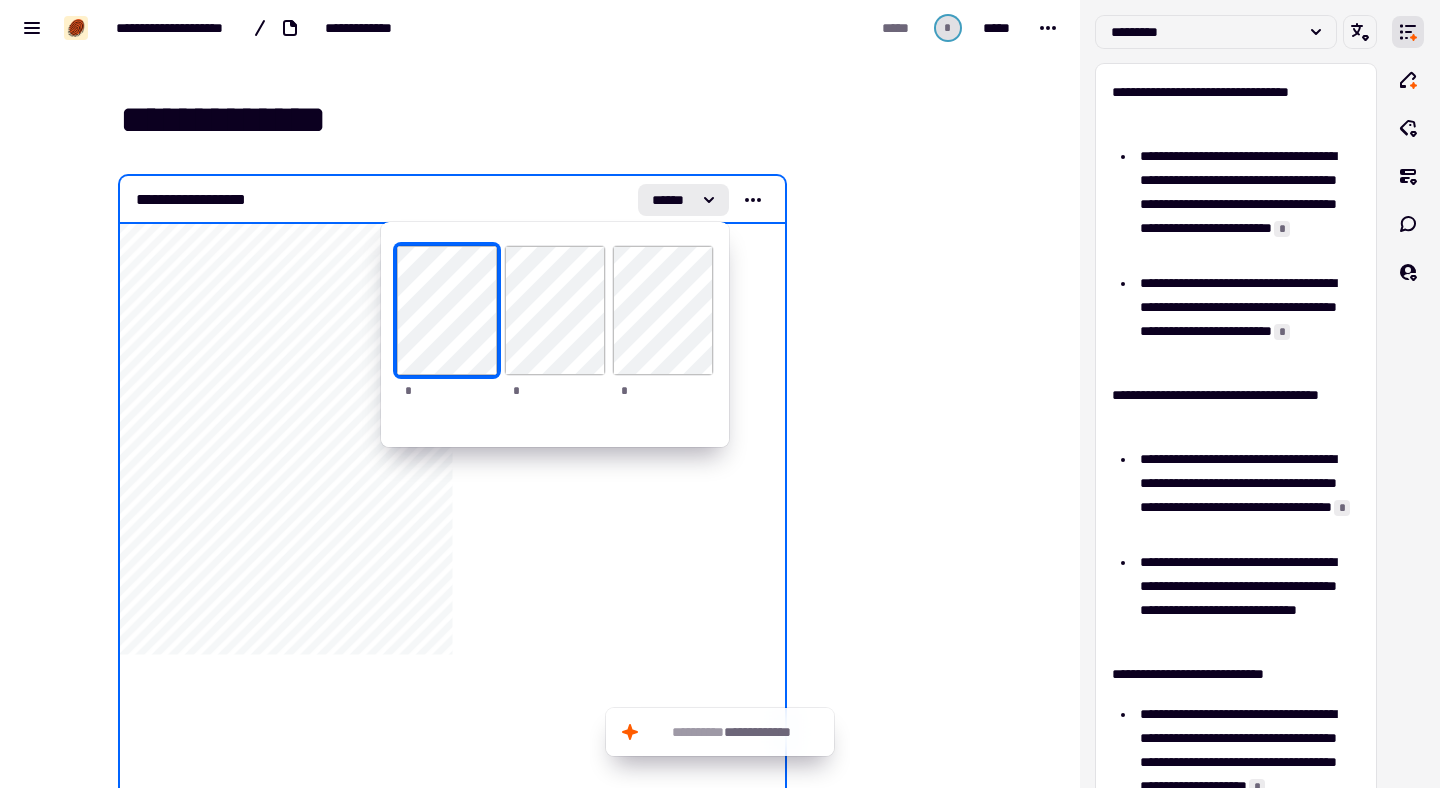click on "**********" at bounding box center (552, 120) 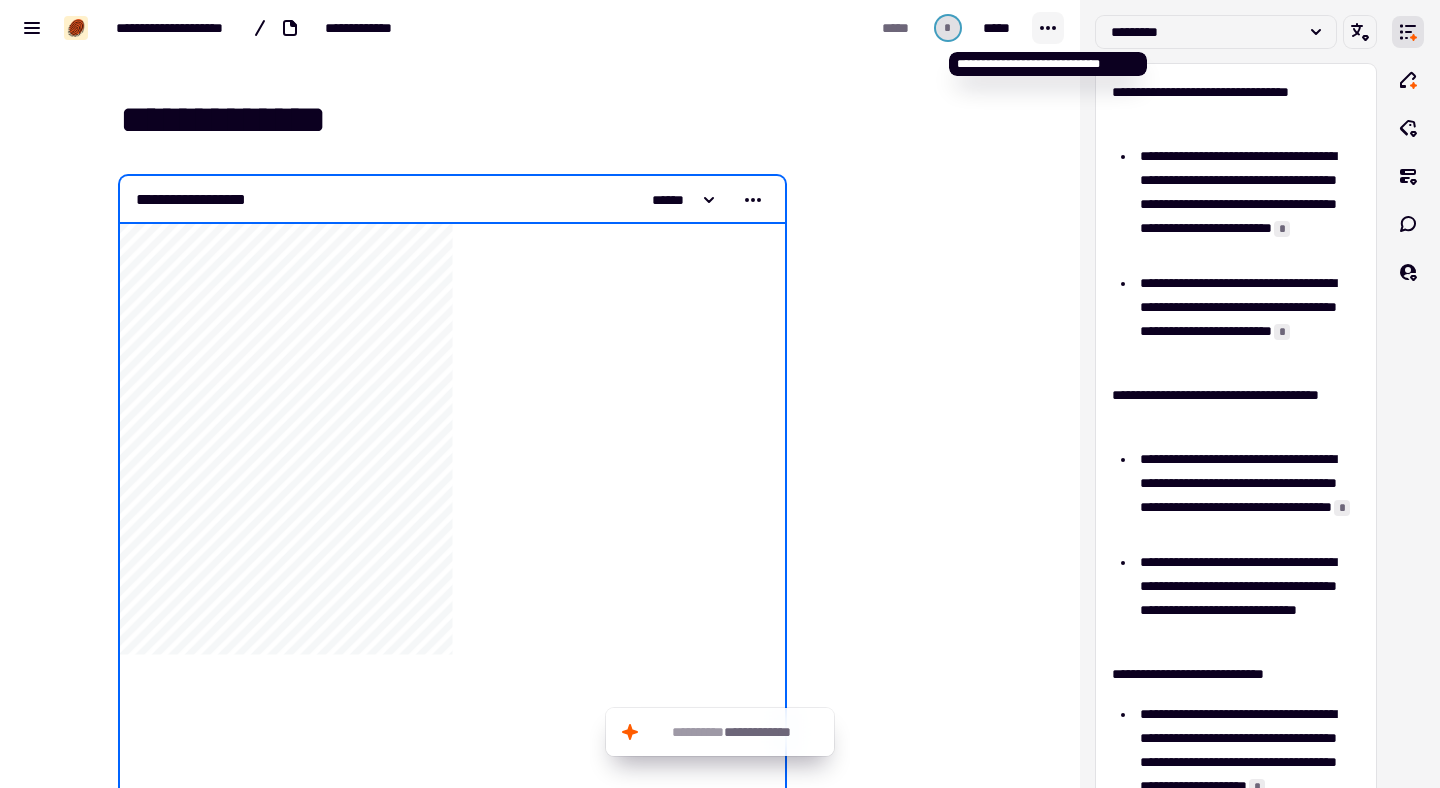 click 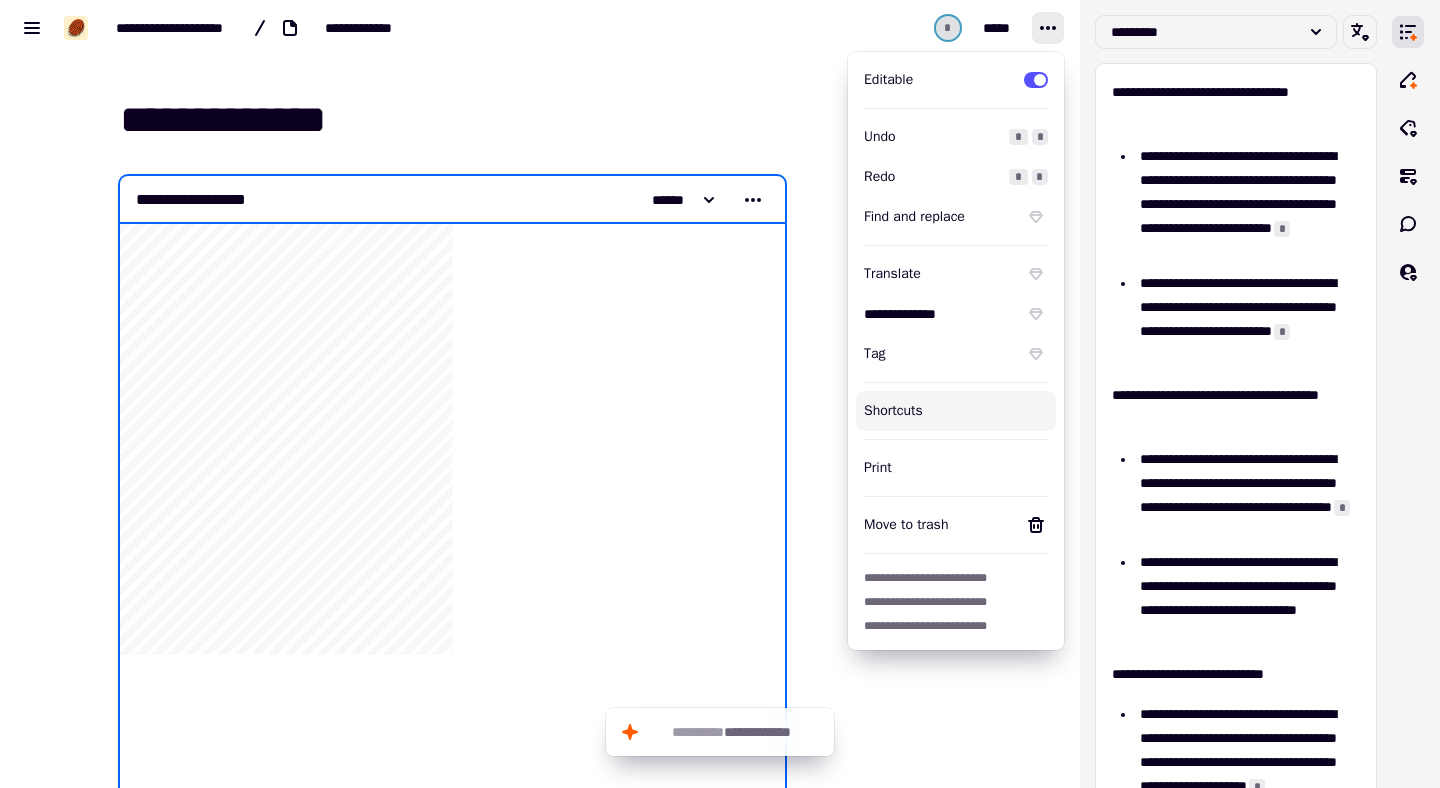 type 